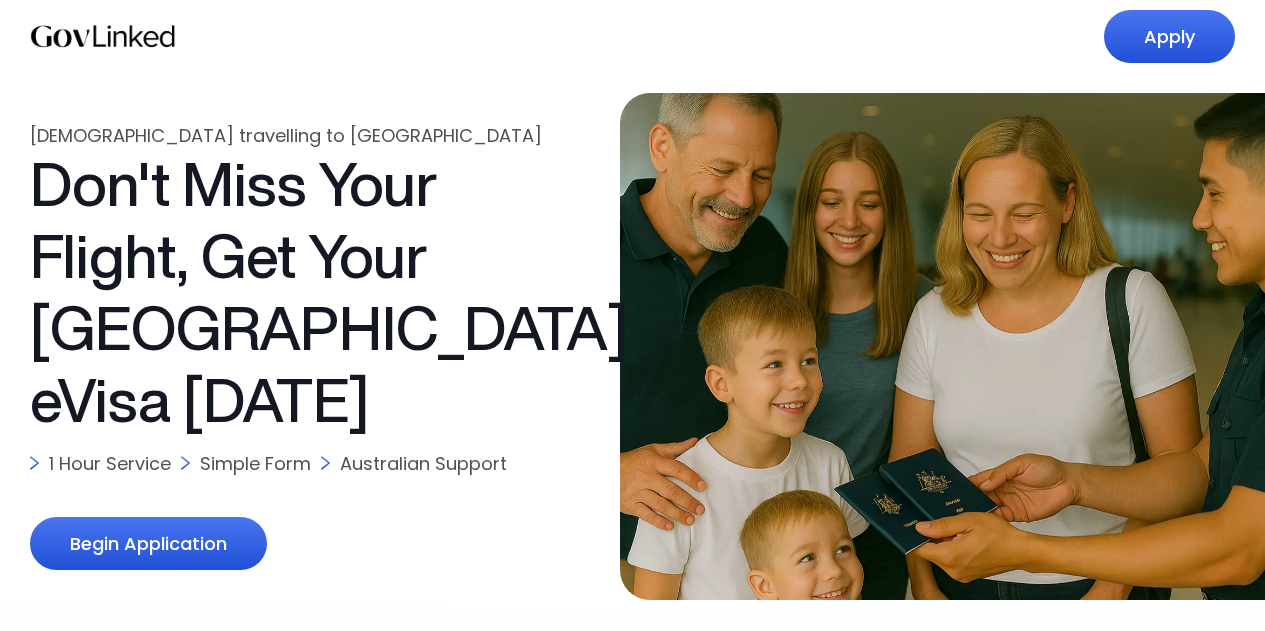 scroll, scrollTop: 0, scrollLeft: 0, axis: both 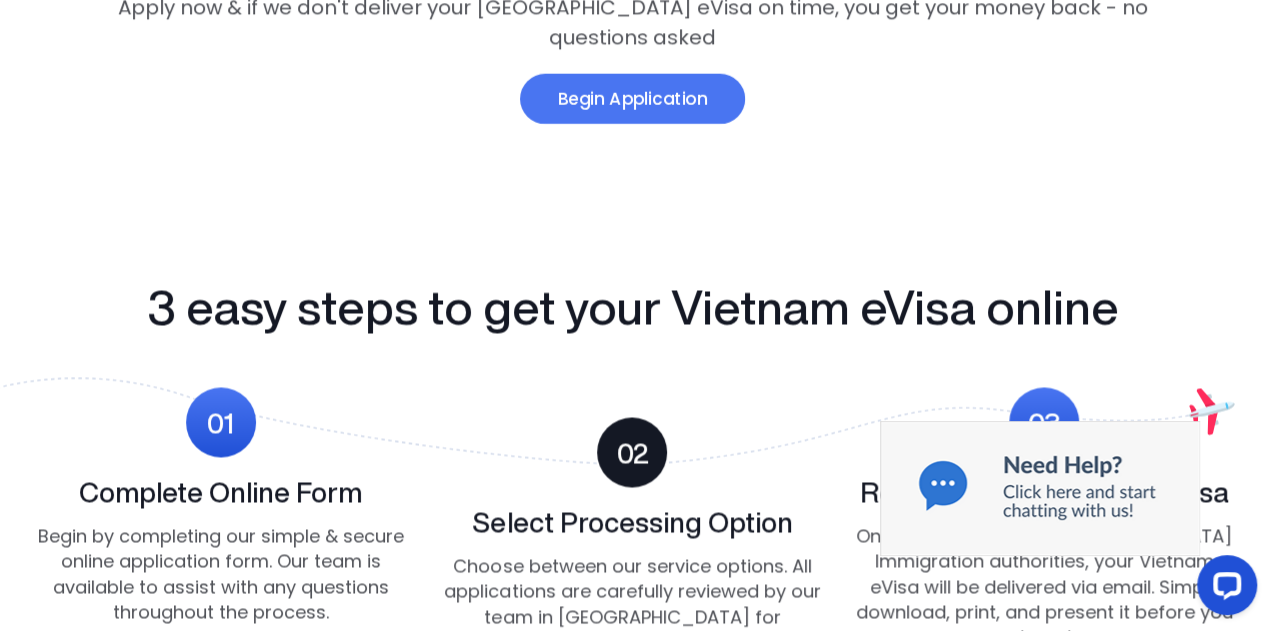 click on "Begin Application" at bounding box center [632, 98] 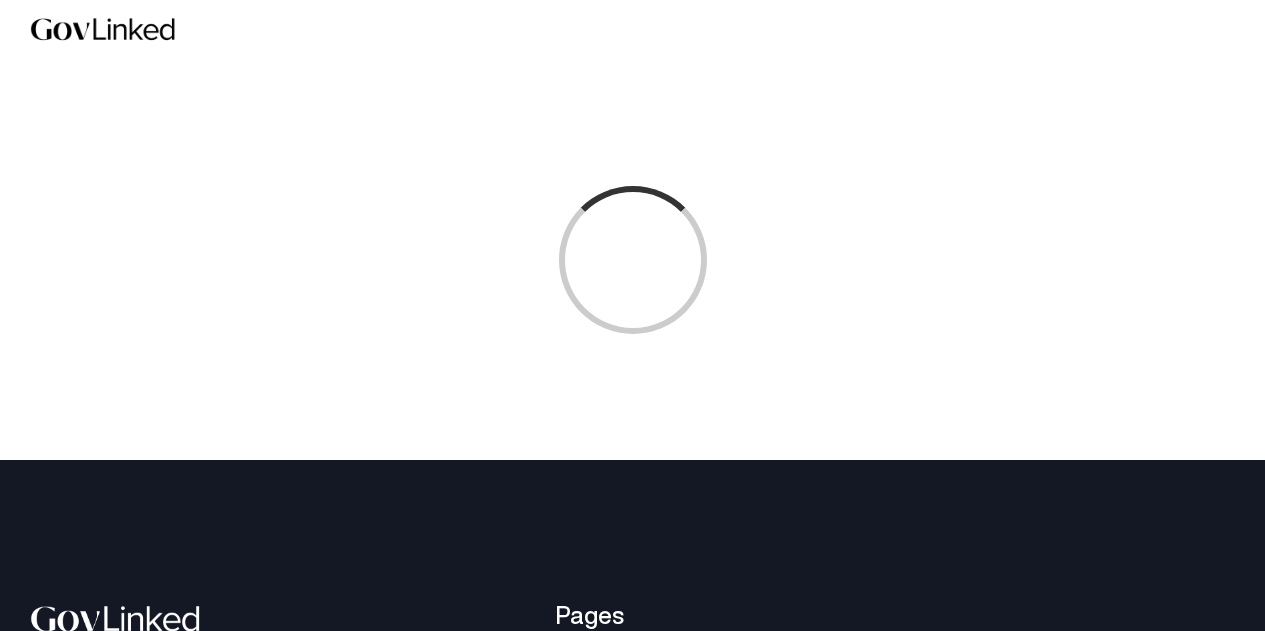 scroll, scrollTop: 0, scrollLeft: 0, axis: both 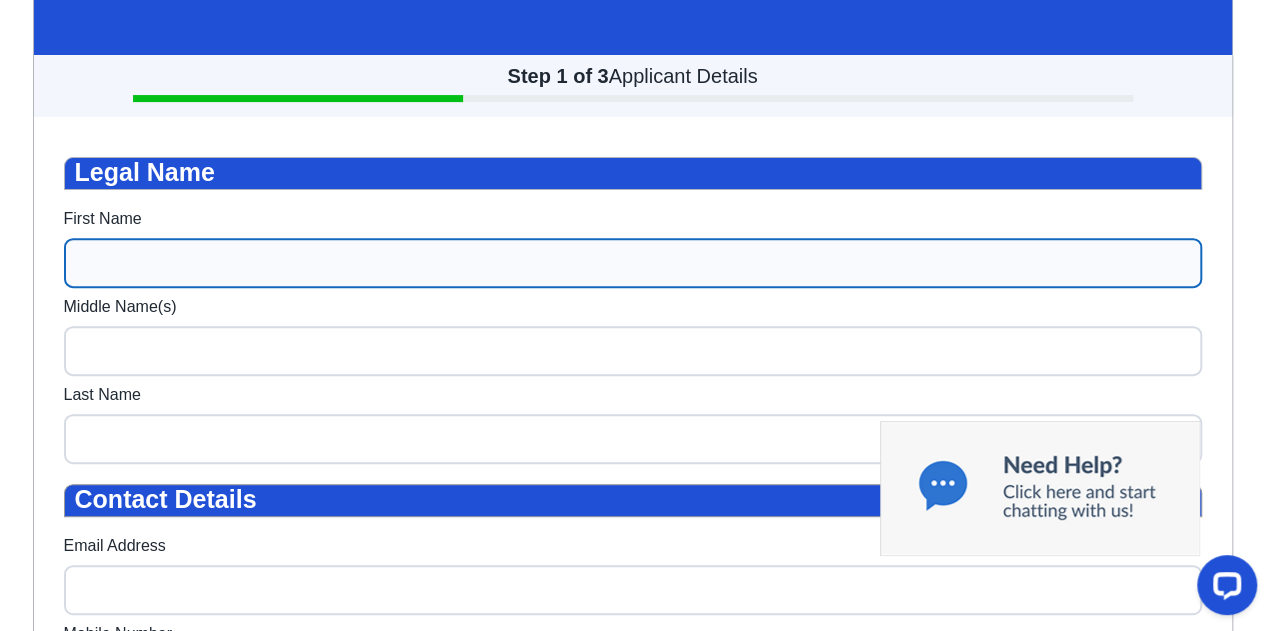 click on "First Name" at bounding box center (633, 263) 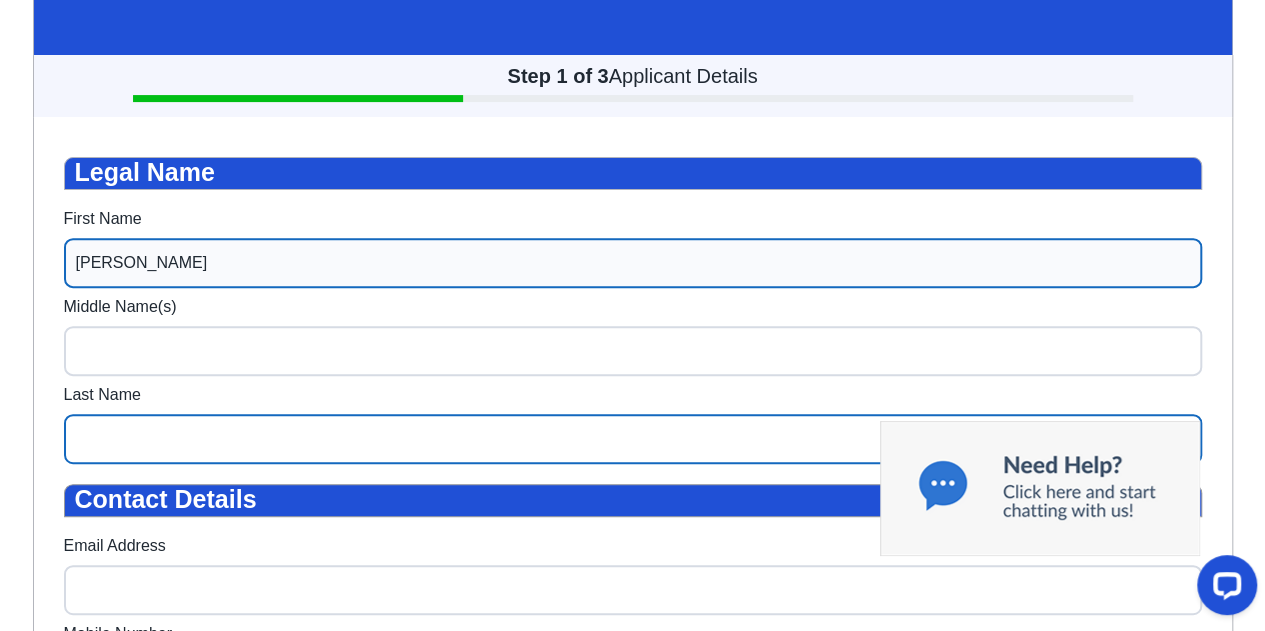 type on "PEJIC" 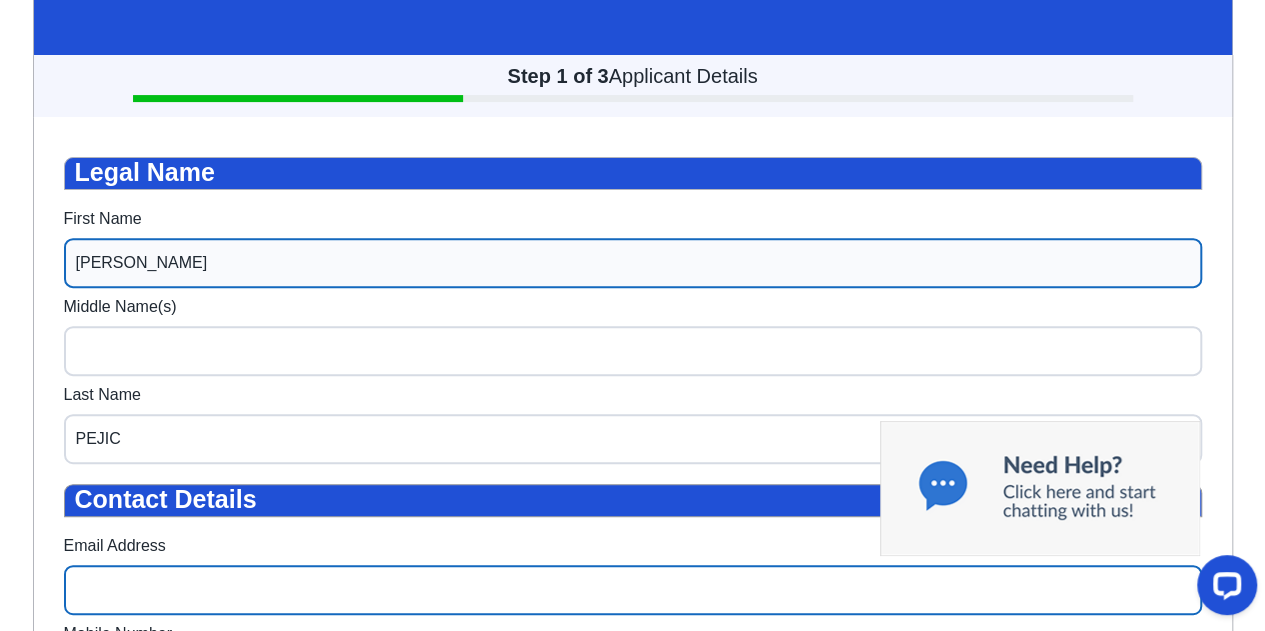 type on "[EMAIL_ADDRESS][DOMAIN_NAME]" 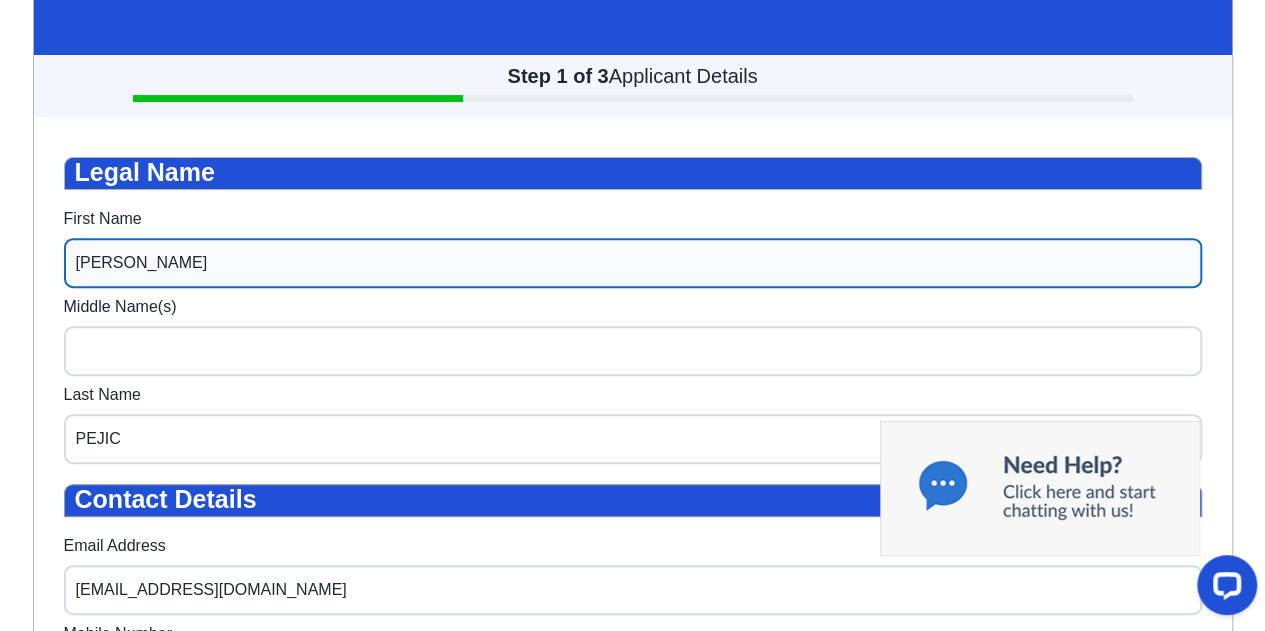 type on "[PHONE_NUMBER]" 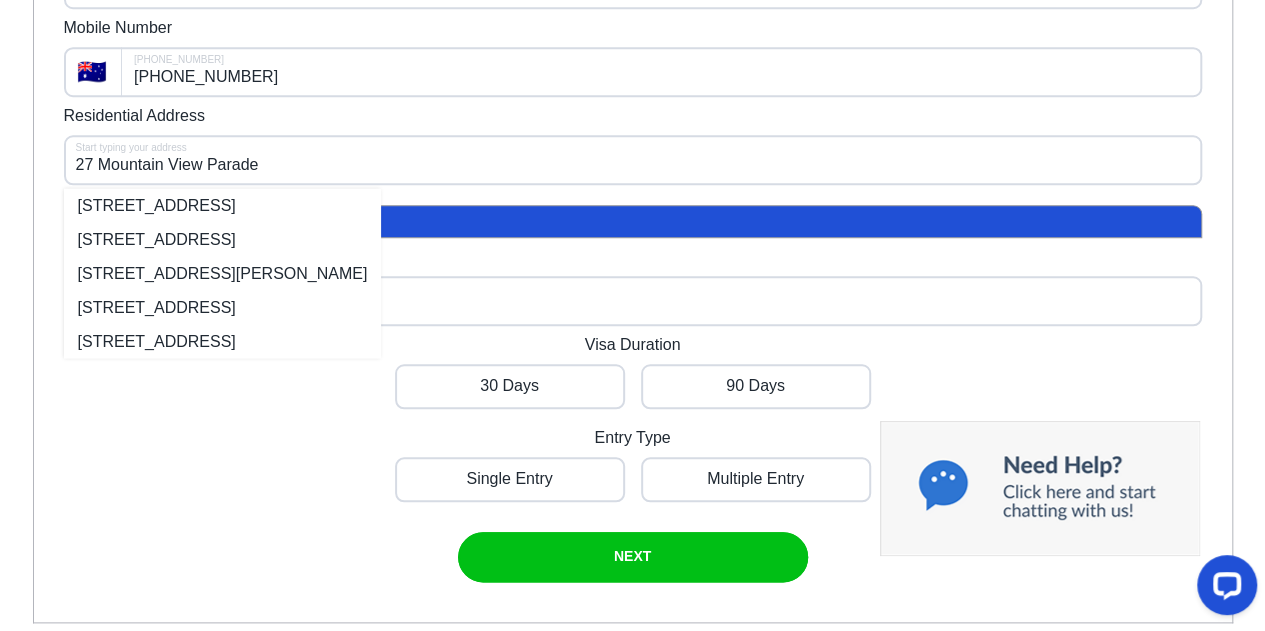 scroll, scrollTop: 848, scrollLeft: 0, axis: vertical 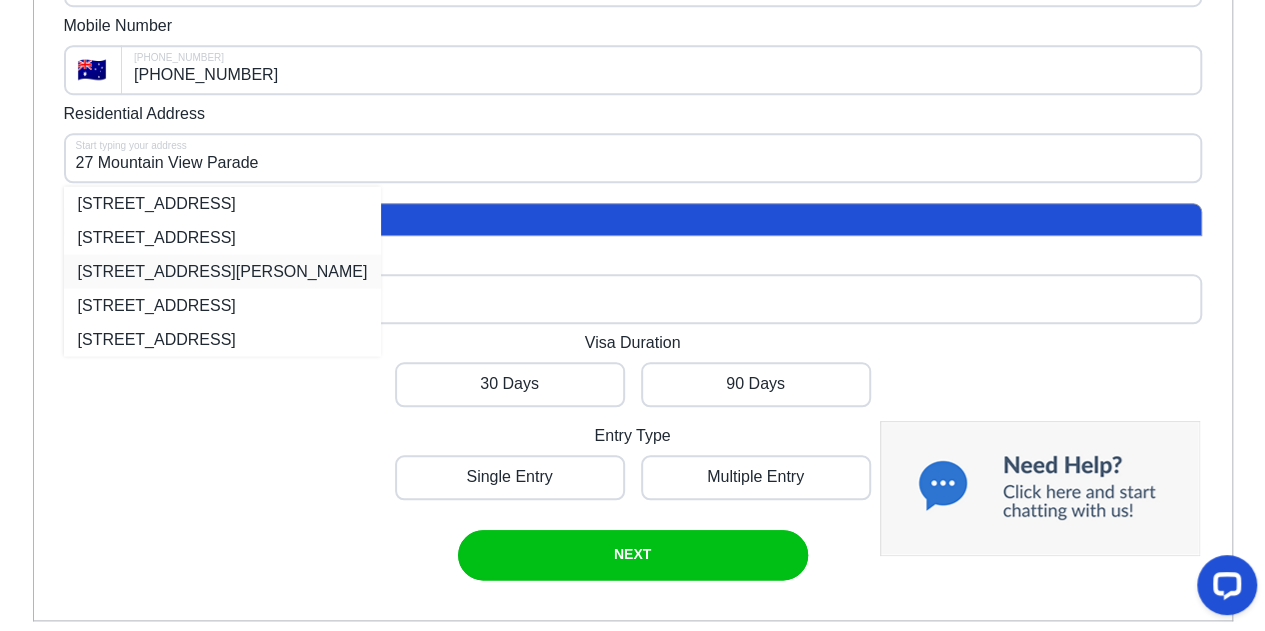 click on "[STREET_ADDRESS][PERSON_NAME]" at bounding box center [223, 271] 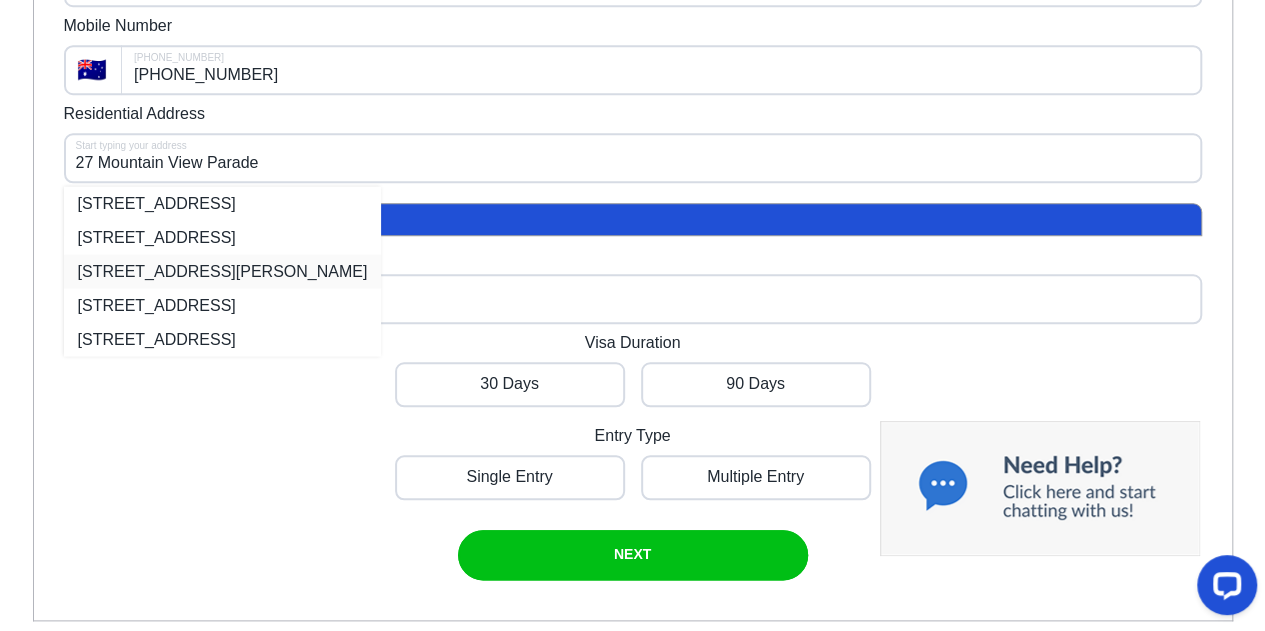 type on "[STREET_ADDRESS][PERSON_NAME]" 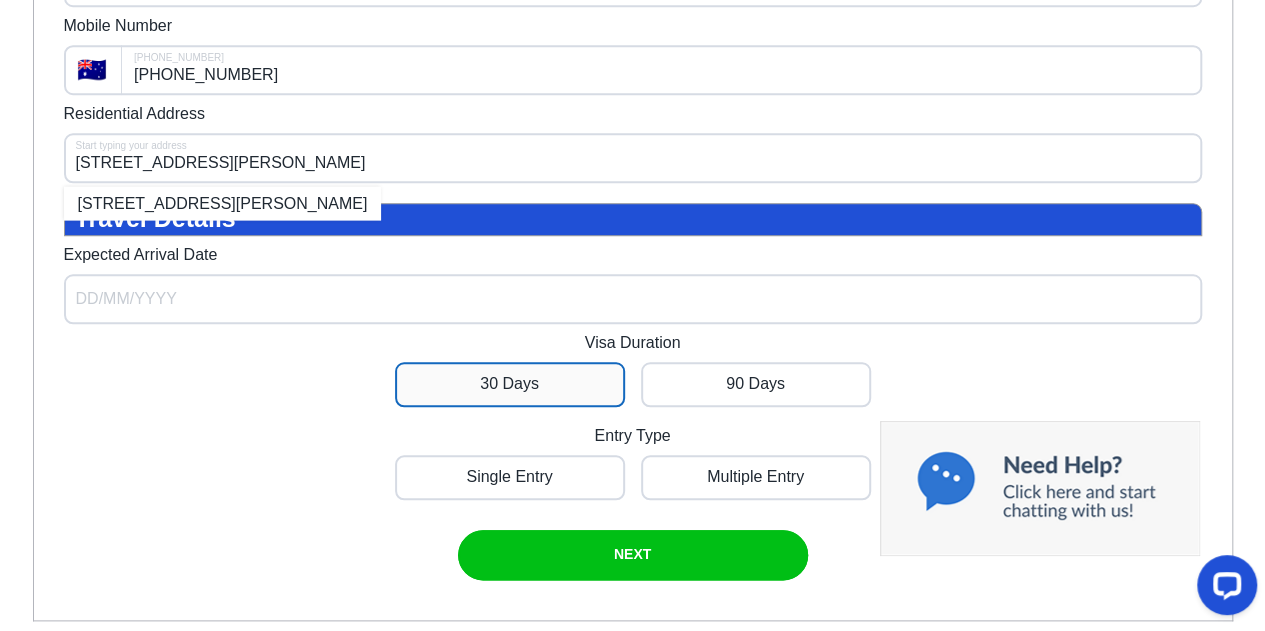 click at bounding box center [510, 384] 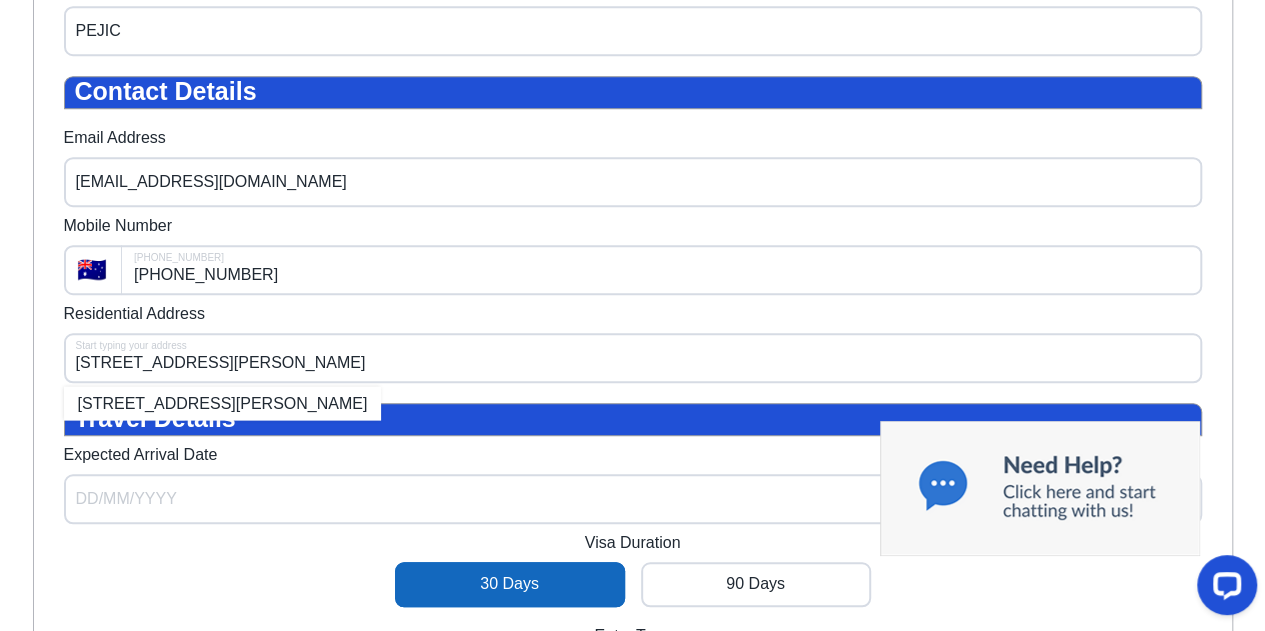 scroll, scrollTop: 645, scrollLeft: 0, axis: vertical 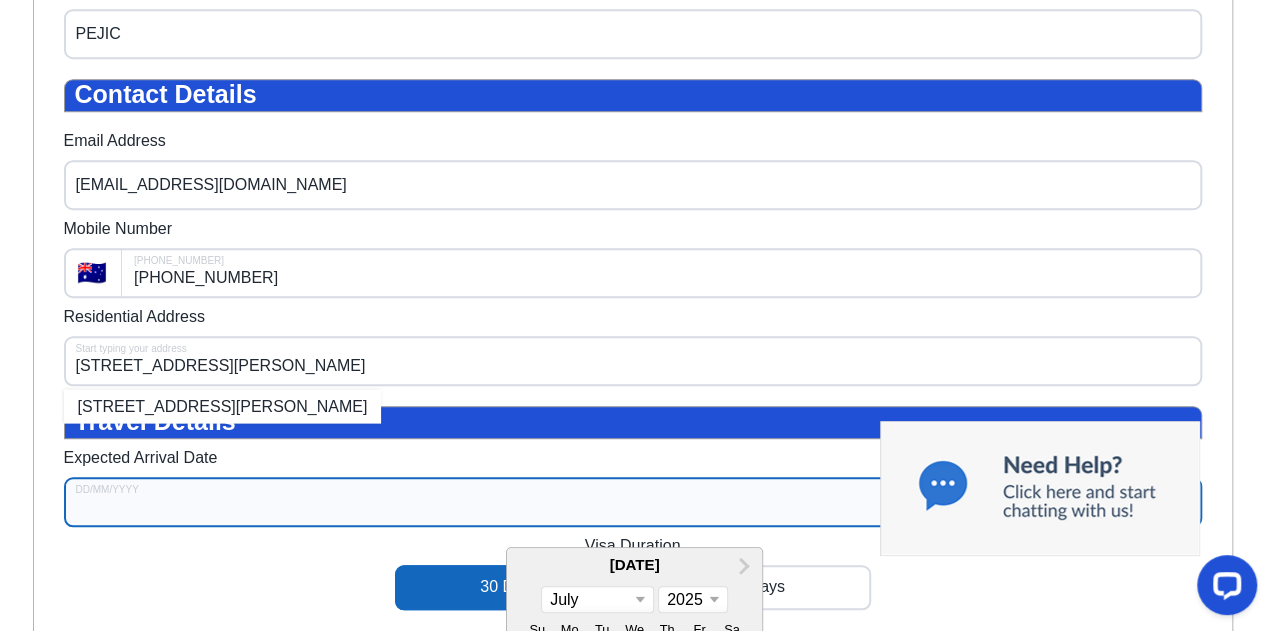 click on "Expected Arrival Date" at bounding box center (633, 502) 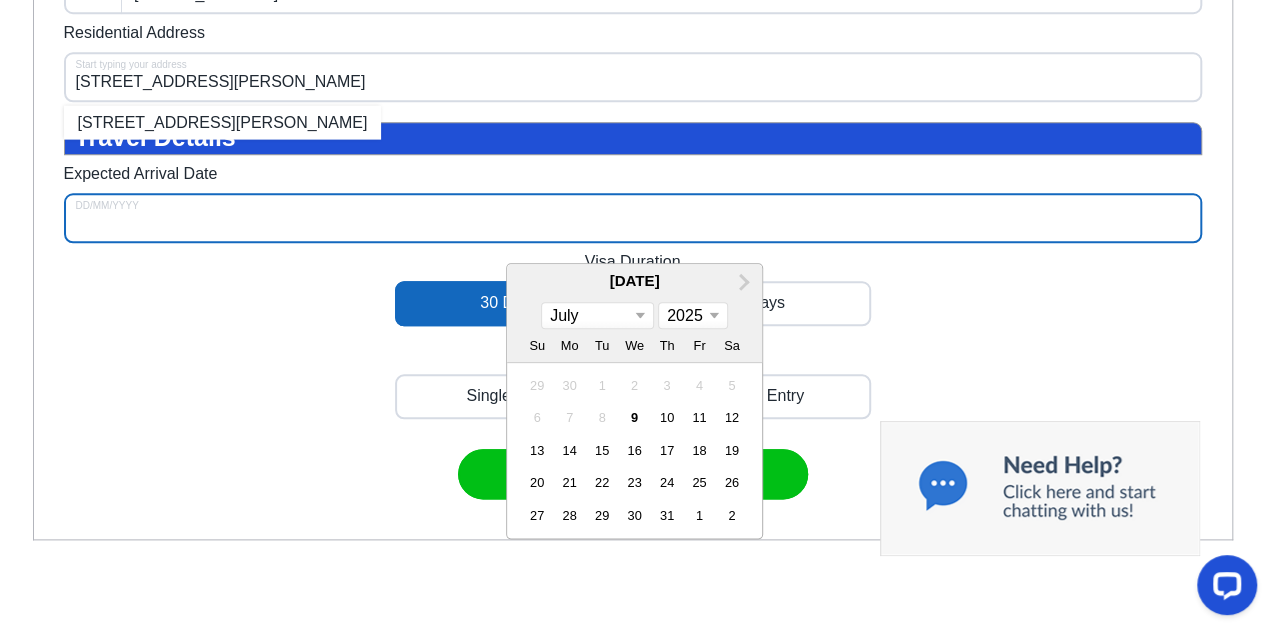 scroll, scrollTop: 942, scrollLeft: 0, axis: vertical 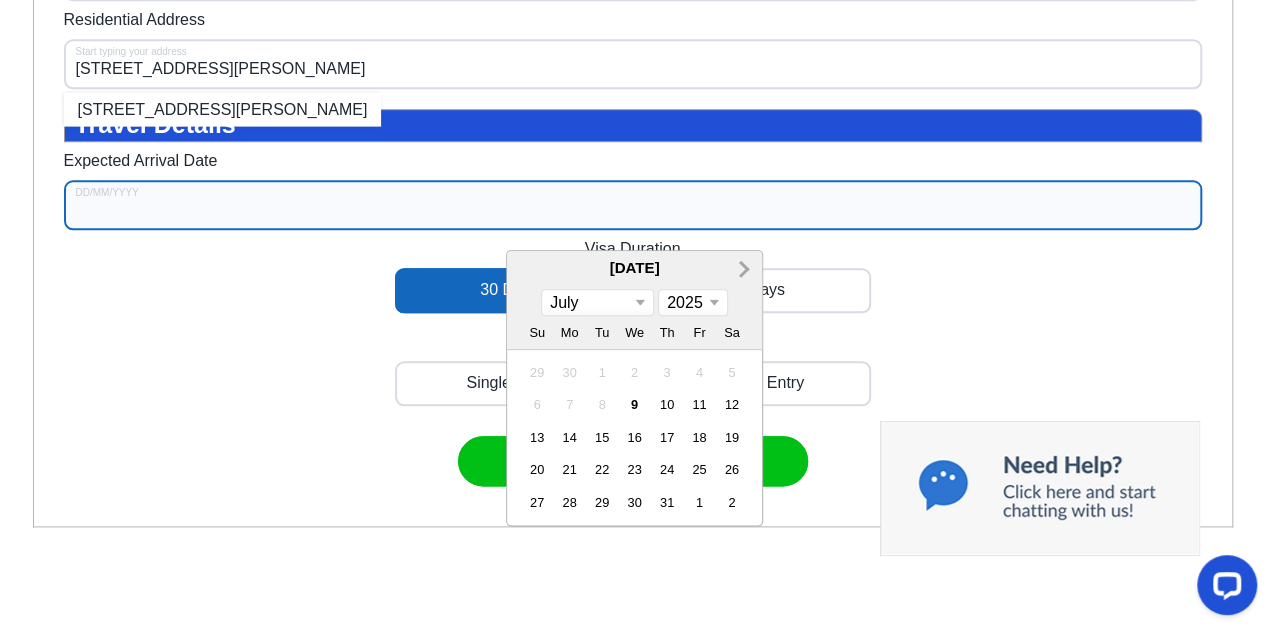 click on "Next Month" at bounding box center (742, 267) 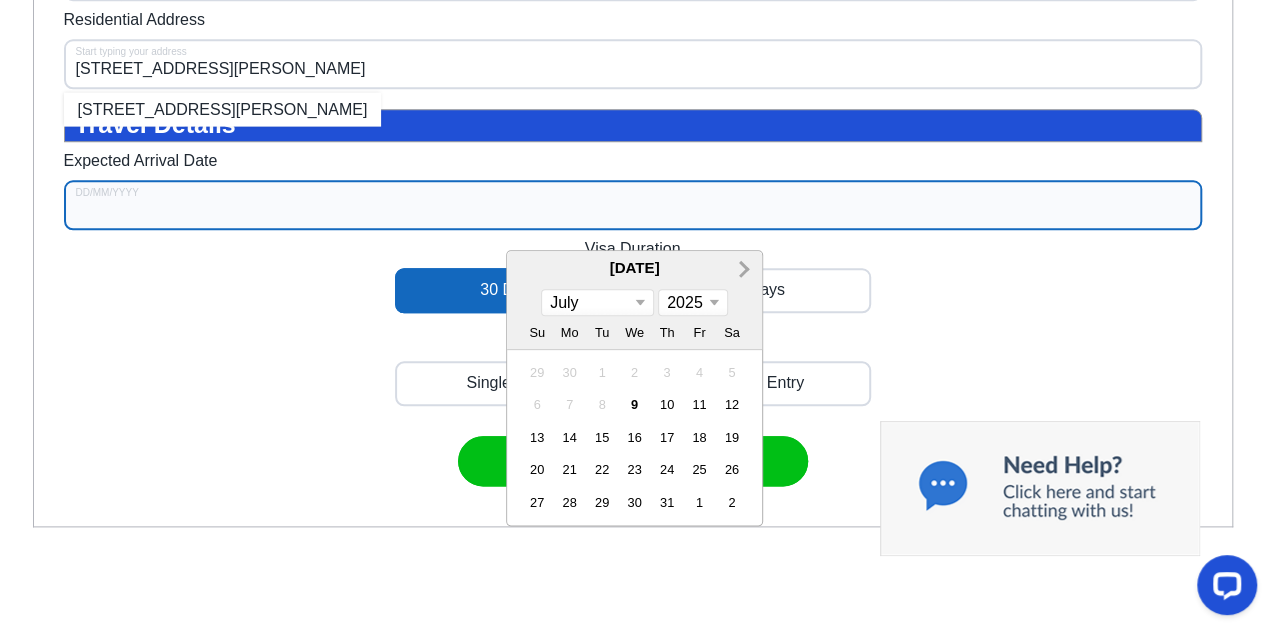 select on "7" 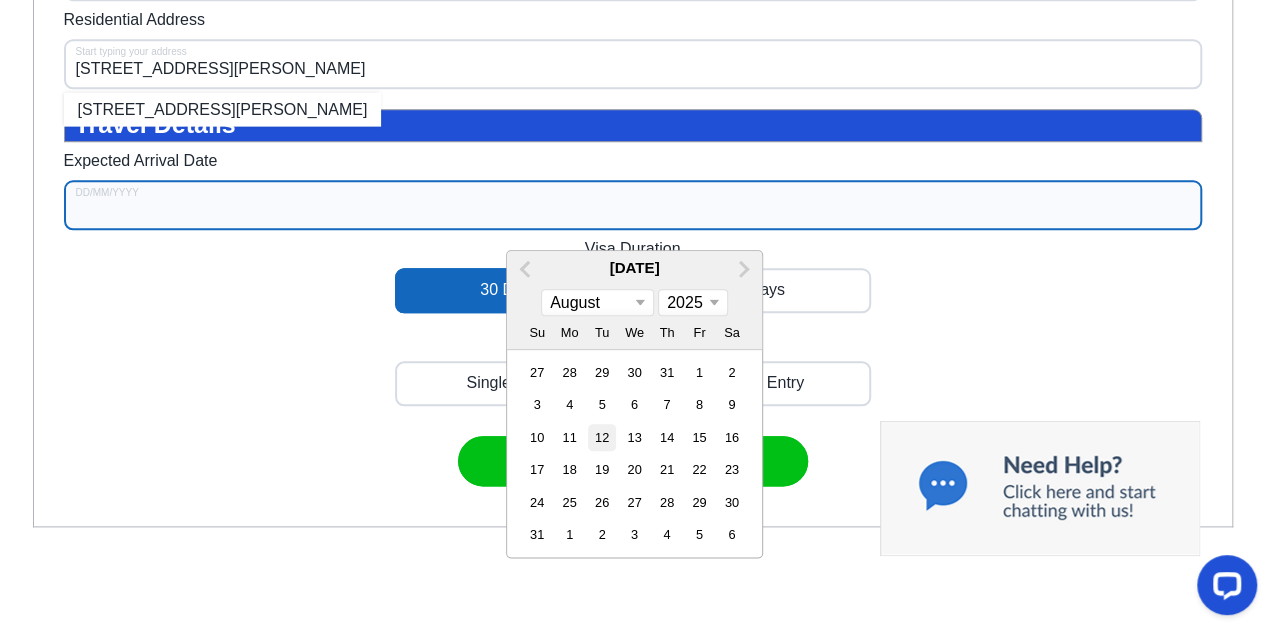 click on "12" at bounding box center (601, 436) 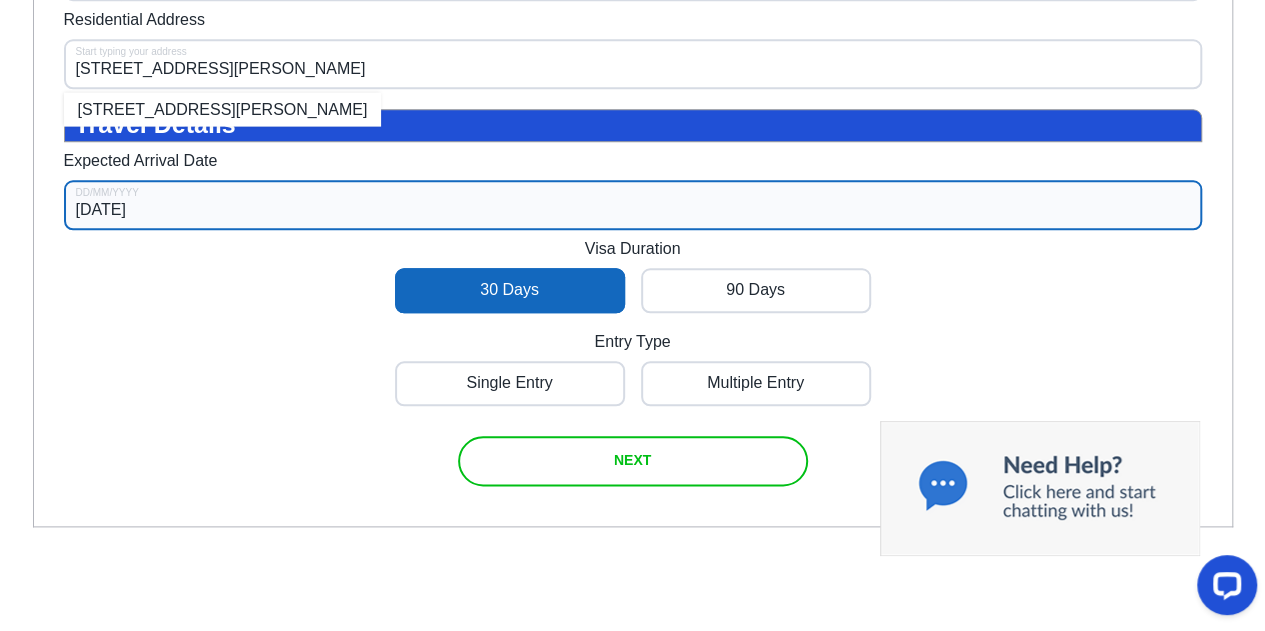 click on "NEXT" at bounding box center (632, 460) 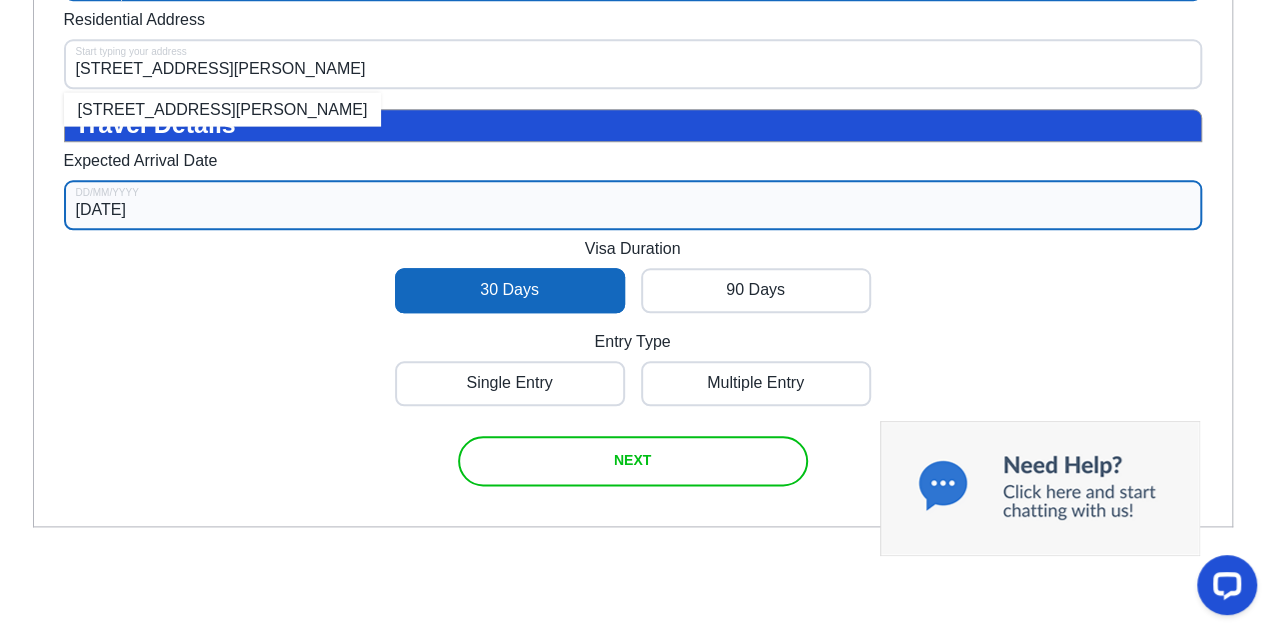 scroll, scrollTop: 911, scrollLeft: 0, axis: vertical 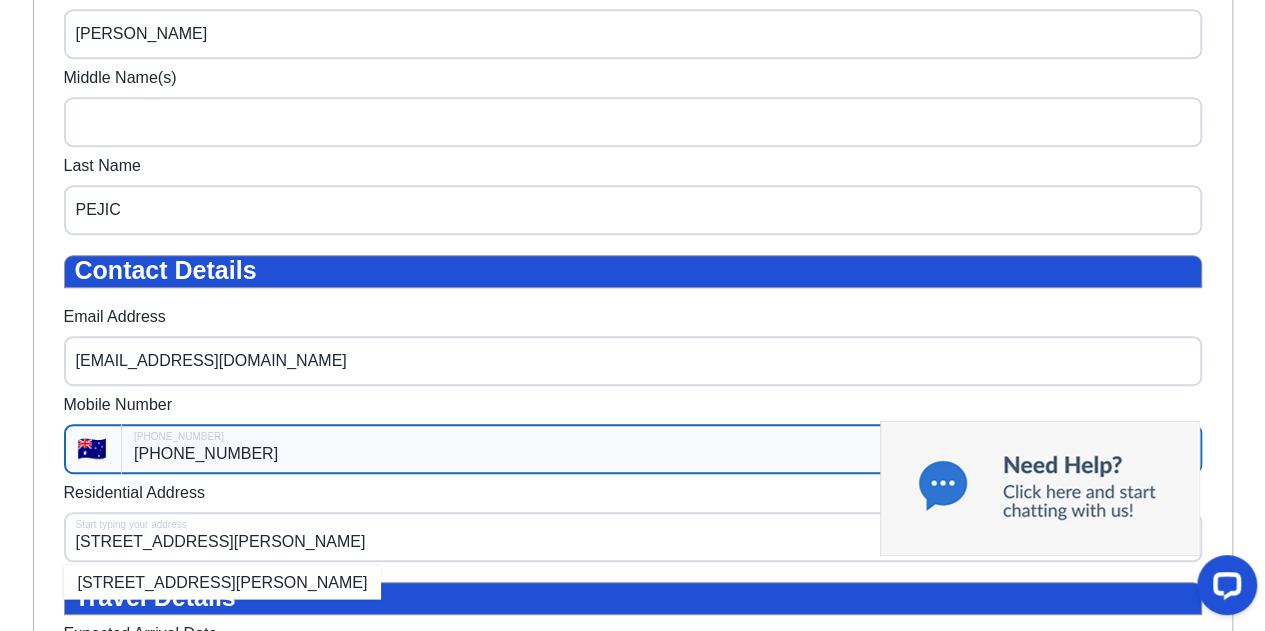 click on "[PHONE_NUMBER]" at bounding box center [661, 449] 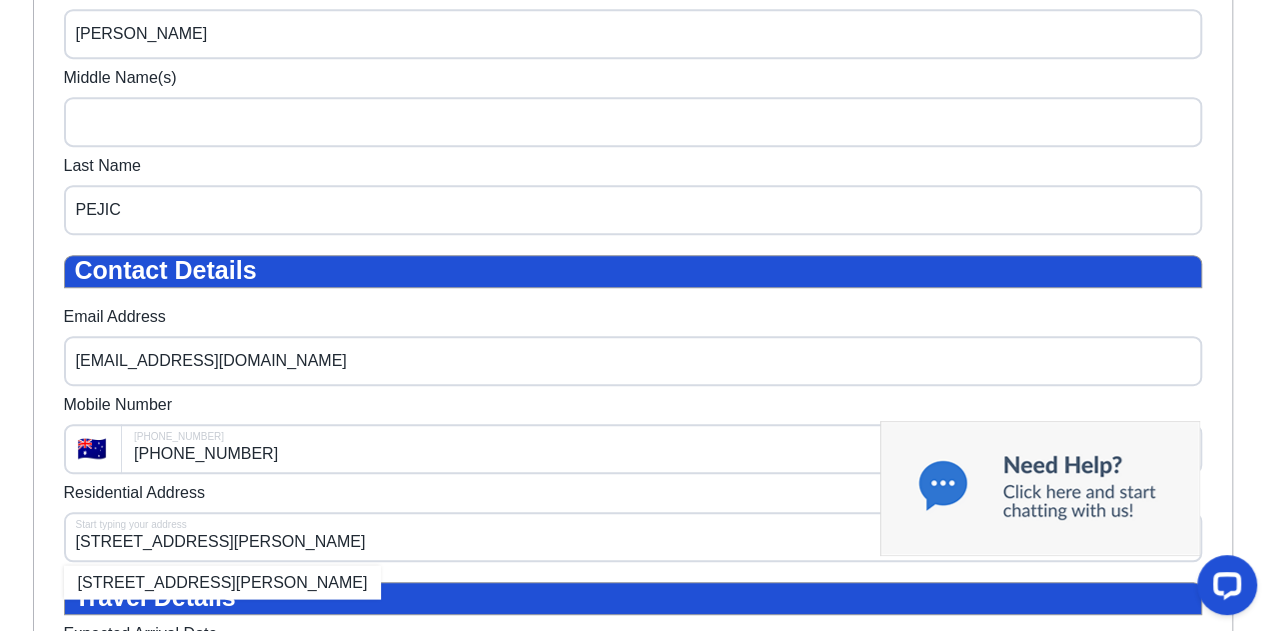 scroll, scrollTop: 767, scrollLeft: 0, axis: vertical 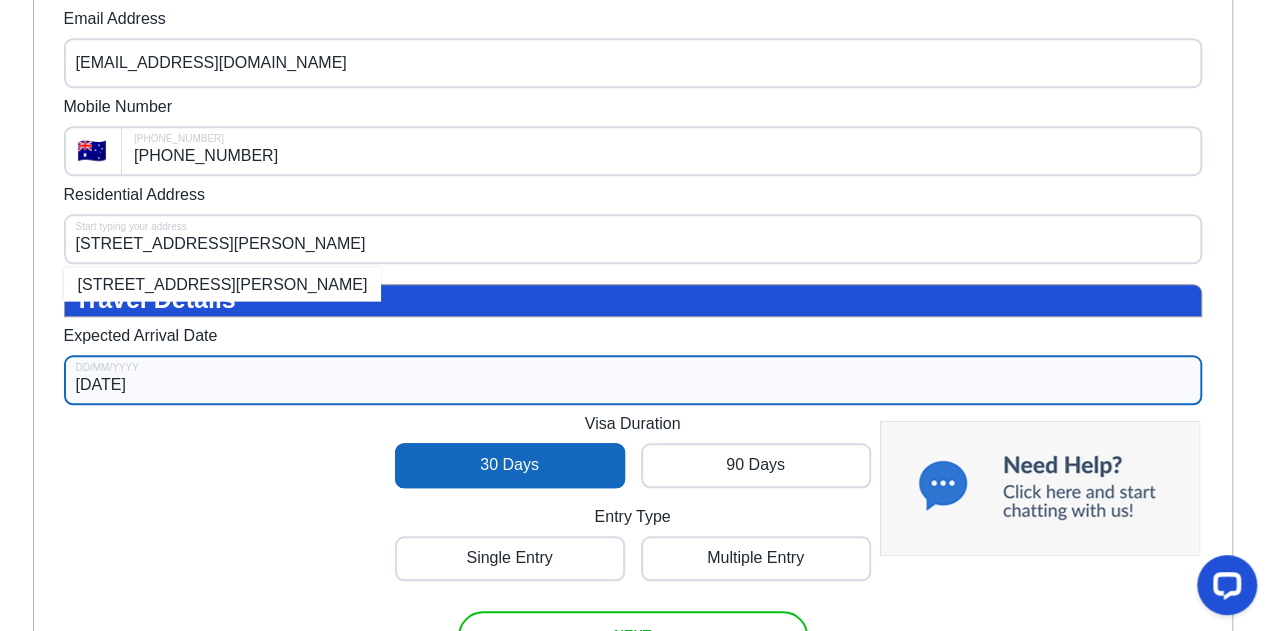 click on "Legal Name  First Name [PERSON_NAME] Middle Name(s) Last Name PEJIC Contact Details  Email Address [EMAIL_ADDRESS][DOMAIN_NAME] Mobile Number 🇦🇺 [PHONE_NUMBER] [PHONE_NUMBER] Residential Address [STREET_ADDRESS][PERSON_NAME] Start typing your address [STREET_ADDRESS][PERSON_NAME] Travel Details Expected Arrival Date [DATE] DD/MM/YYYY Visa Duration 30 Days 90 Days Entry Type Single Entry Multiple Entry NEXT" at bounding box center (633, 145) 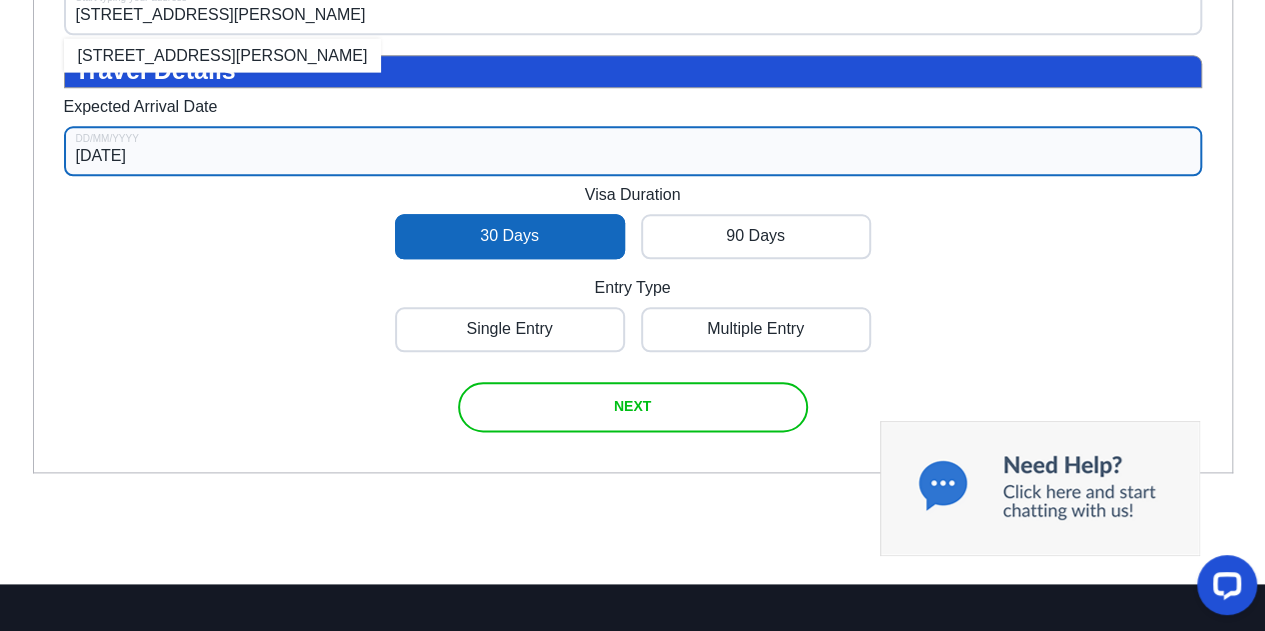 scroll, scrollTop: 1010, scrollLeft: 0, axis: vertical 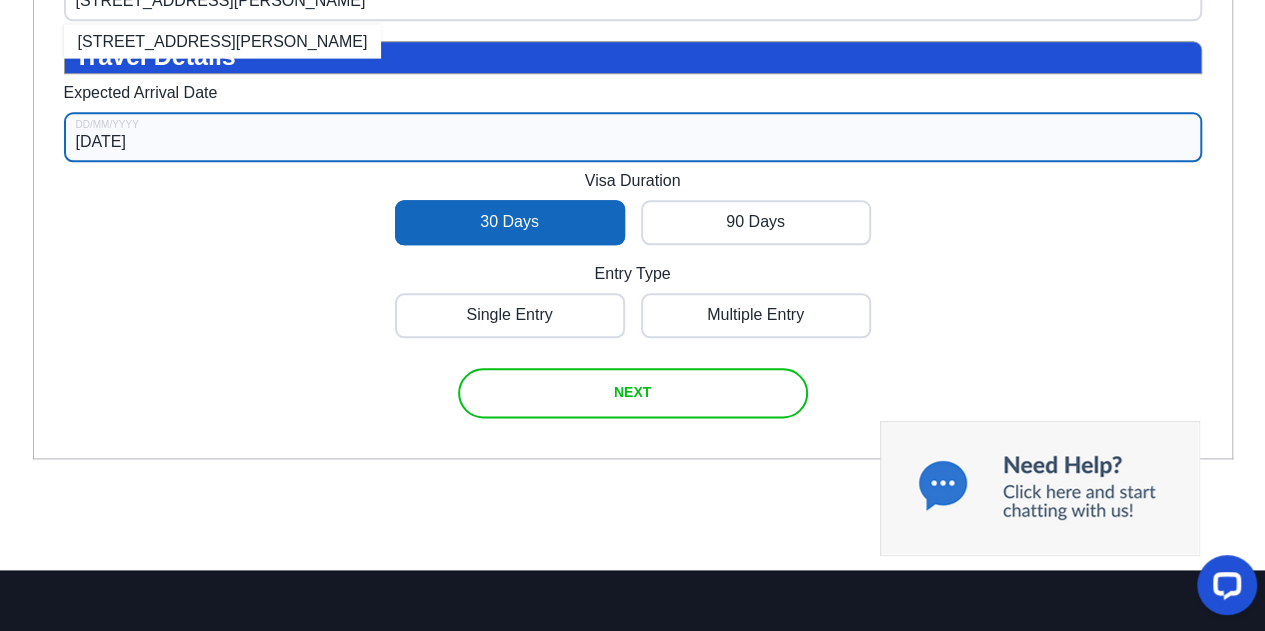 click at bounding box center (633, 393) 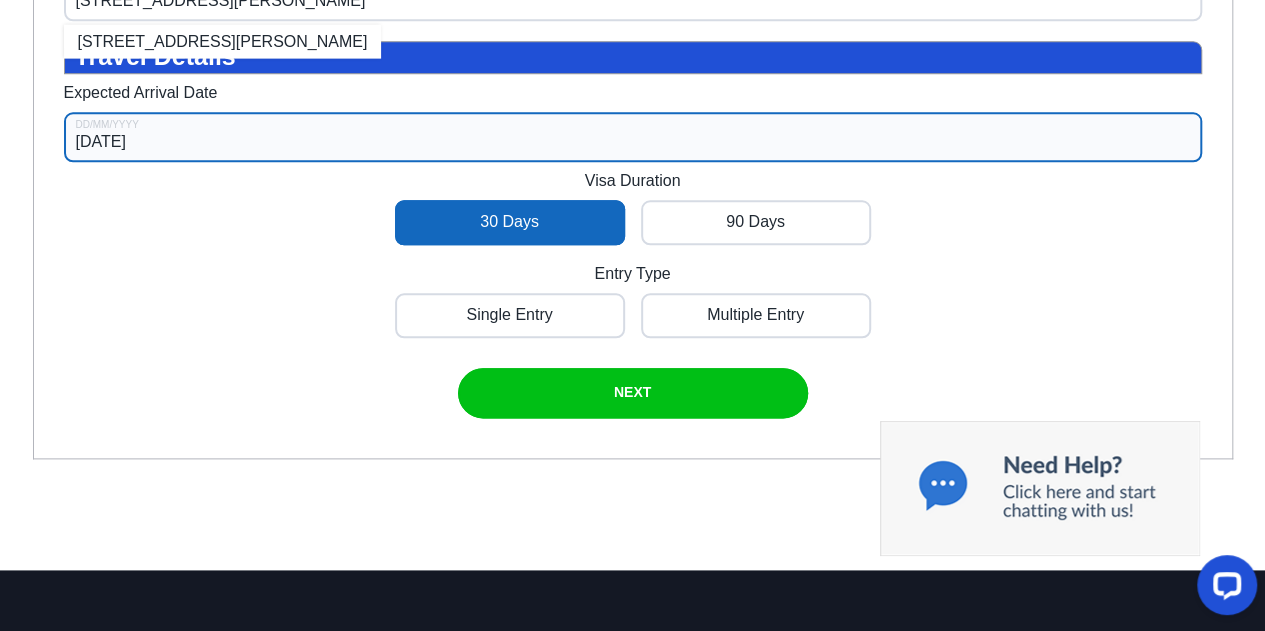 click on "Legal Name  First Name [PERSON_NAME] Middle Name(s) Last Name PEJIC Contact Details  Email Address [EMAIL_ADDRESS][DOMAIN_NAME] Mobile Number 🇦🇺 [PHONE_NUMBER] [PHONE_NUMBER] Residential Address [STREET_ADDRESS][PERSON_NAME] Start typing your address [STREET_ADDRESS][PERSON_NAME] Travel Details Expected Arrival Date [DATE] DD/MM/YYYY Visa Duration 30 Days 90 Days Entry Type Single Entry Multiple Entry NEXT" at bounding box center [633, -97] 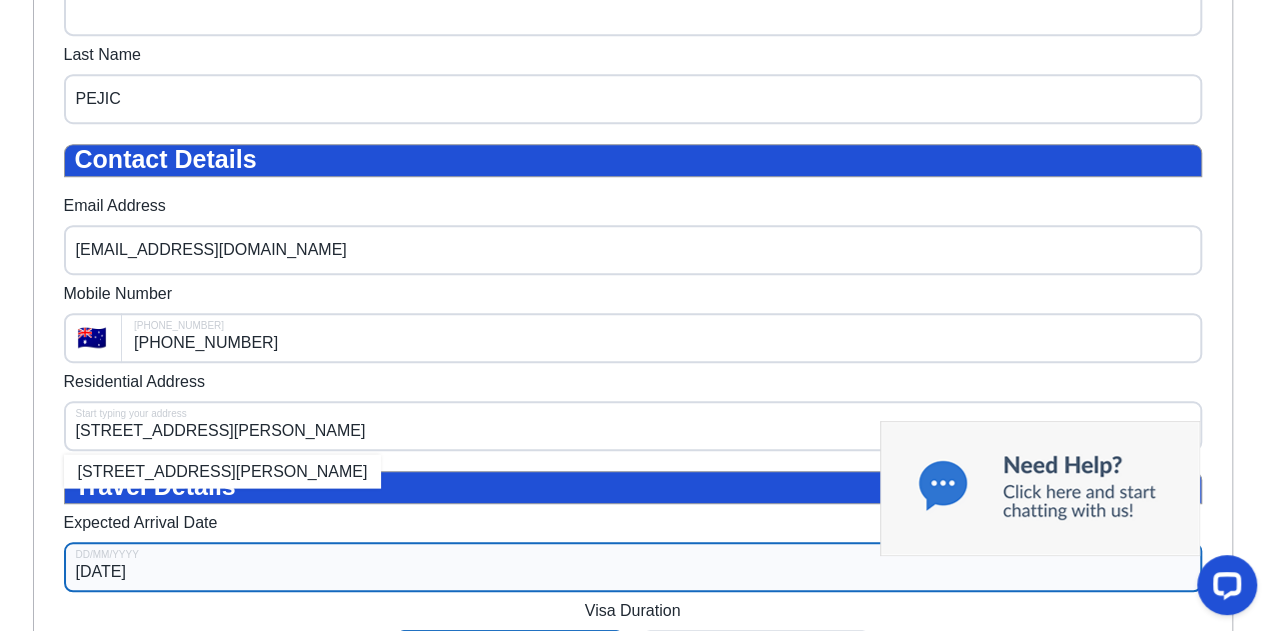 scroll, scrollTop: 590, scrollLeft: 0, axis: vertical 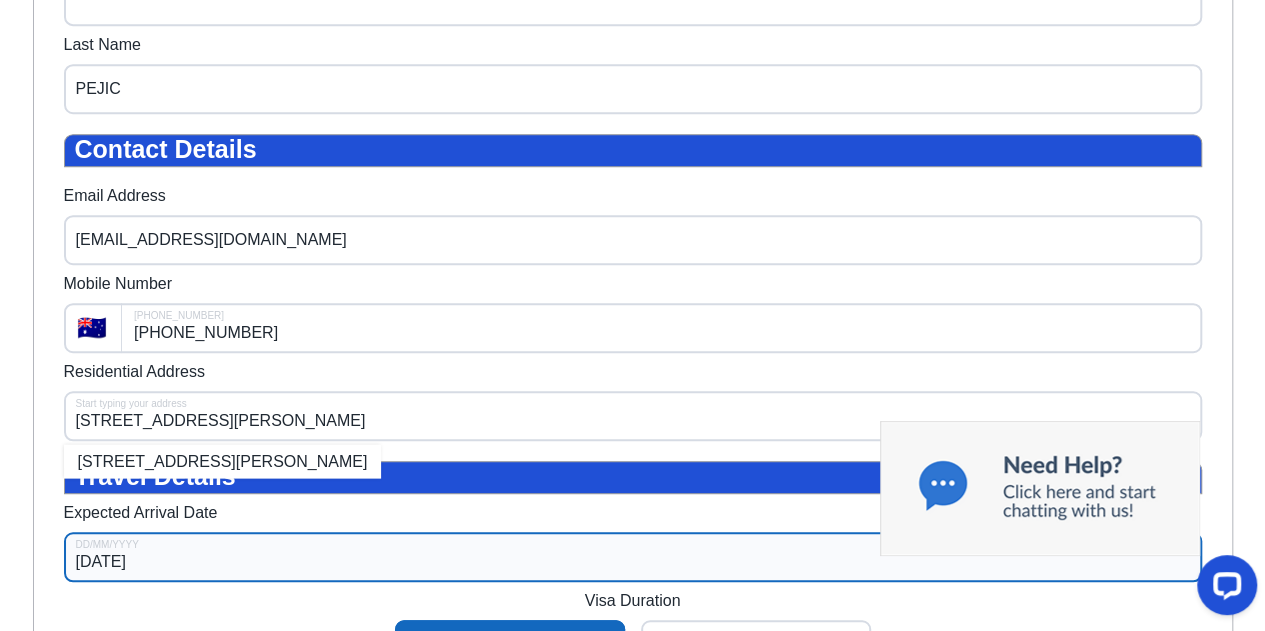 drag, startPoint x: 1272, startPoint y: 375, endPoint x: 1251, endPoint y: 798, distance: 423.52097 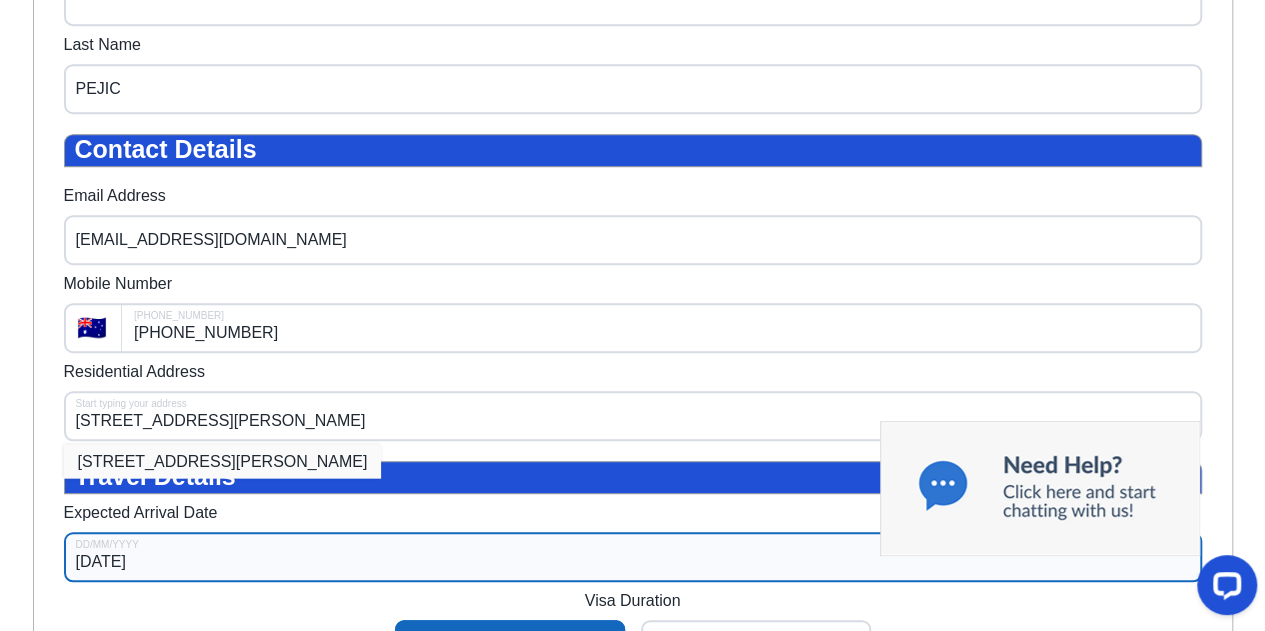 click on "[STREET_ADDRESS][PERSON_NAME]" at bounding box center (223, 461) 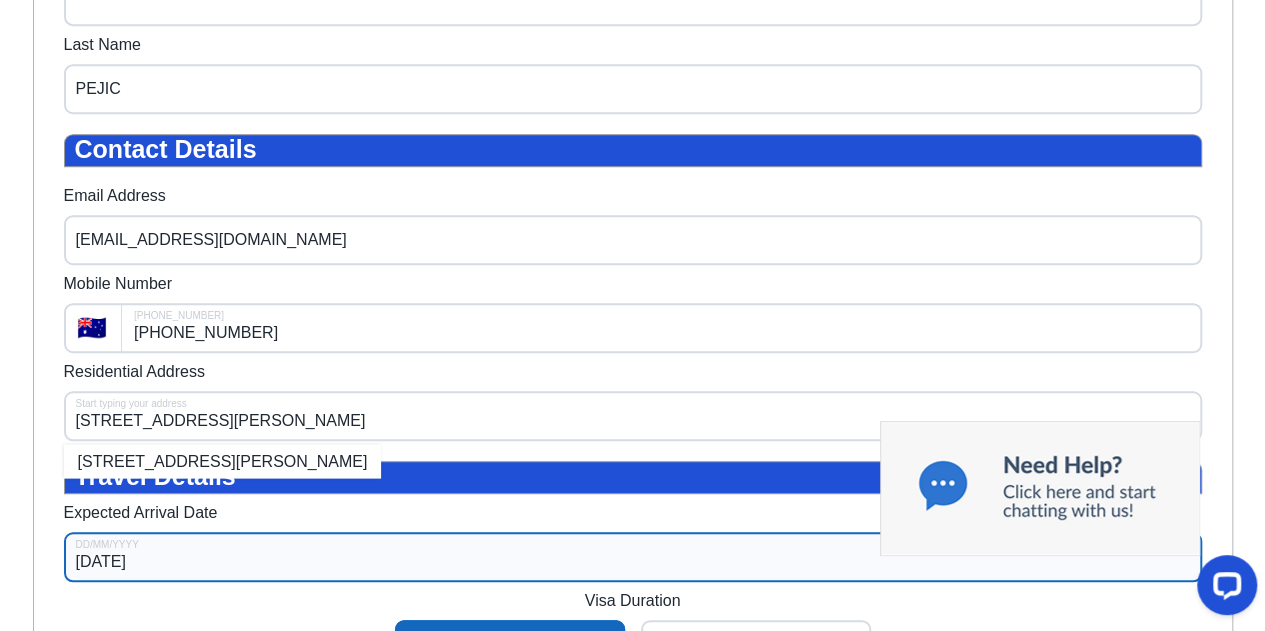 click on "Residential Address [STREET_ADDRESS][PERSON_NAME] Start typing your address [STREET_ADDRESS][PERSON_NAME]" at bounding box center (633, 402) 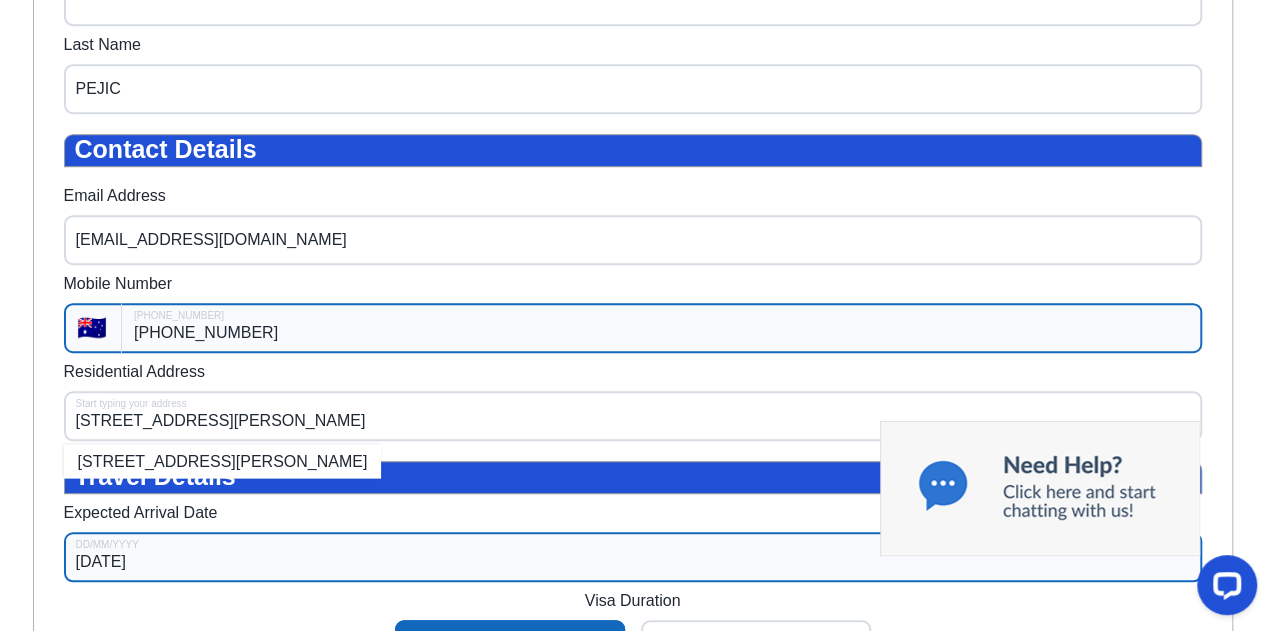 click on "[PHONE_NUMBER]" at bounding box center (661, 328) 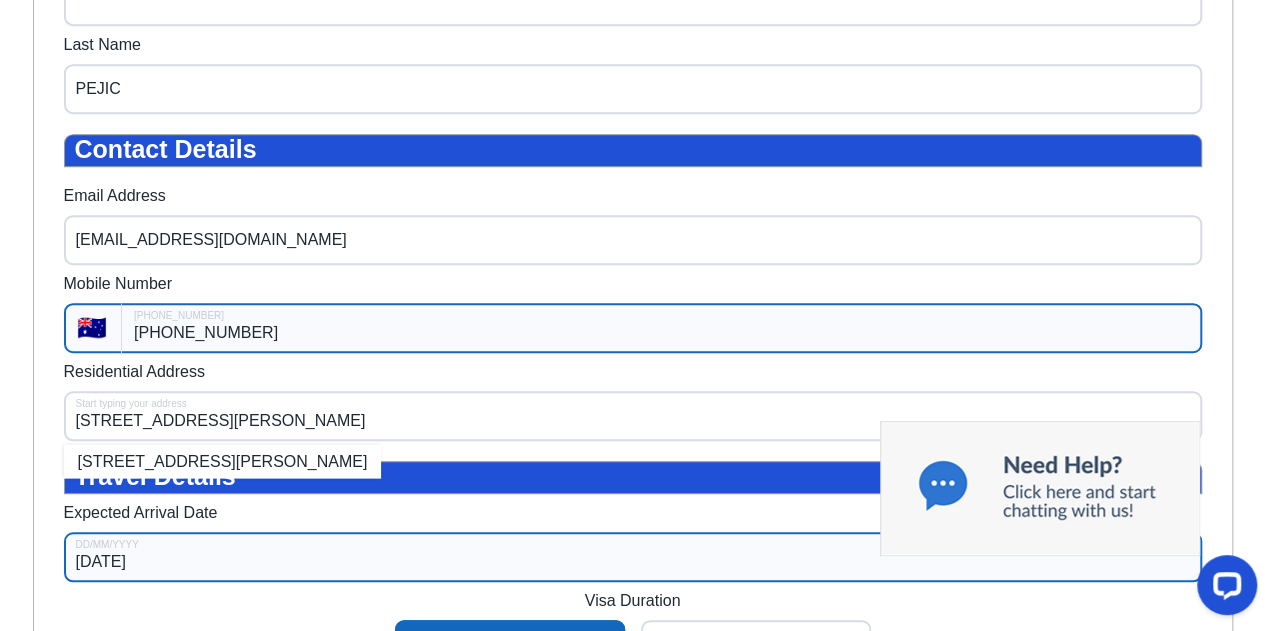 click on "🇦🇺" at bounding box center (93, 328) 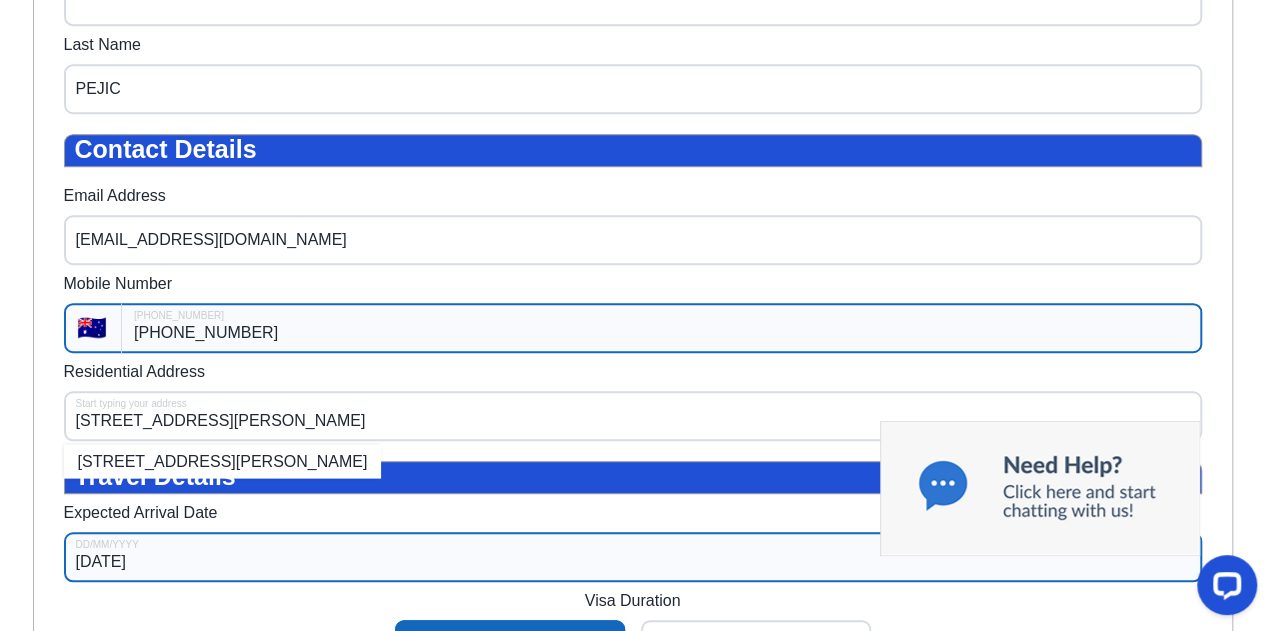 click on "🇦🇺" at bounding box center (93, 328) 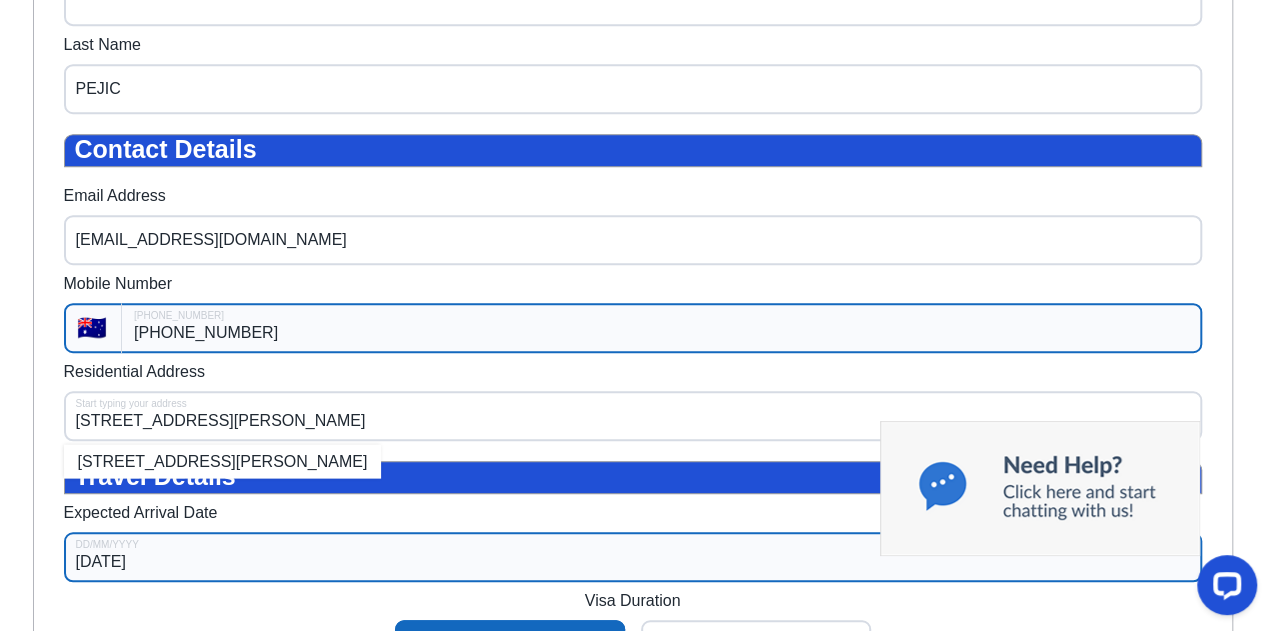 click on "🇦🇺" at bounding box center (93, 328) 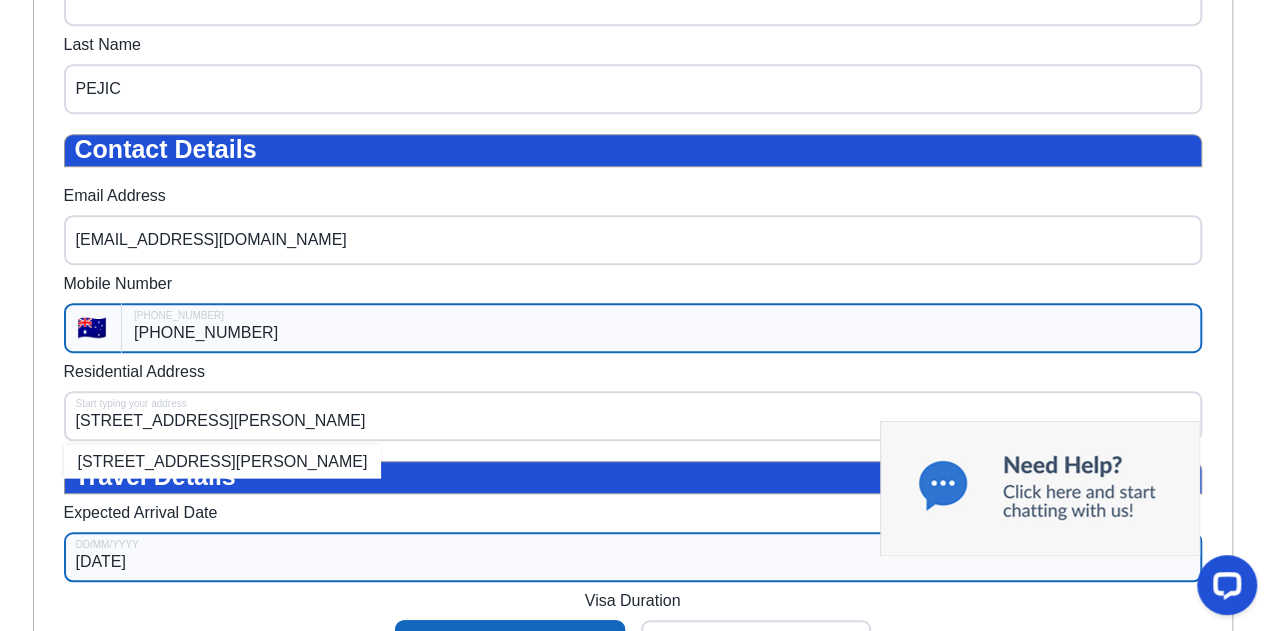 click on "[PHONE_NUMBER]" at bounding box center [661, 328] 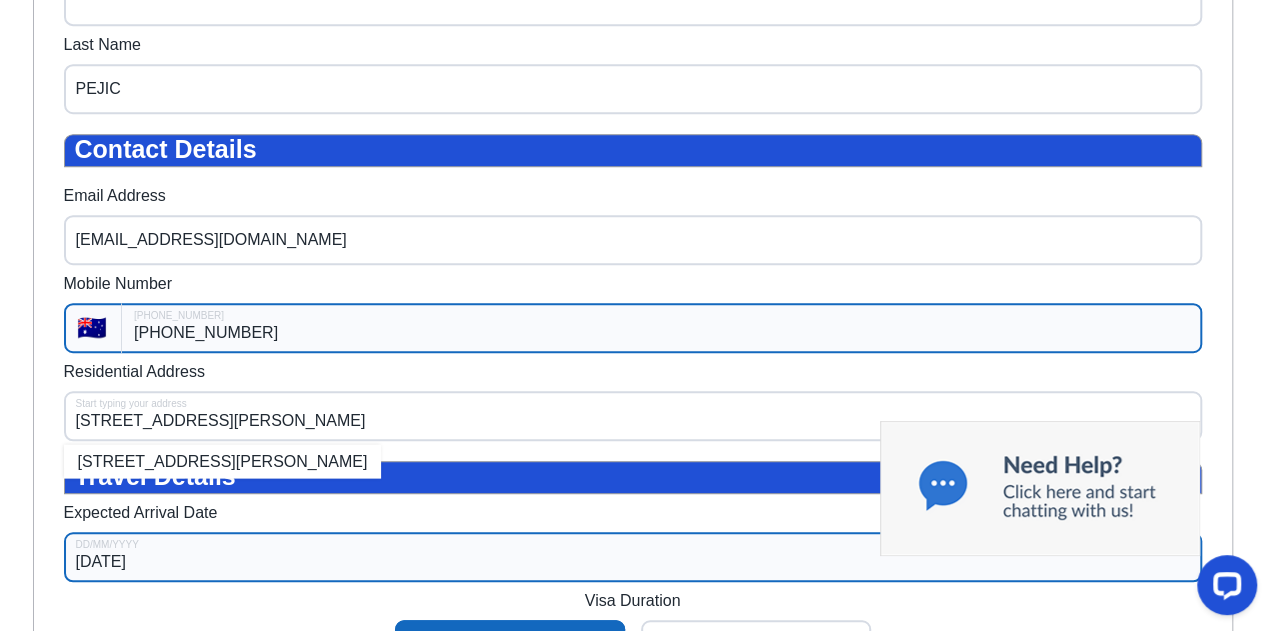 type on "[PHONE_NUMBER]" 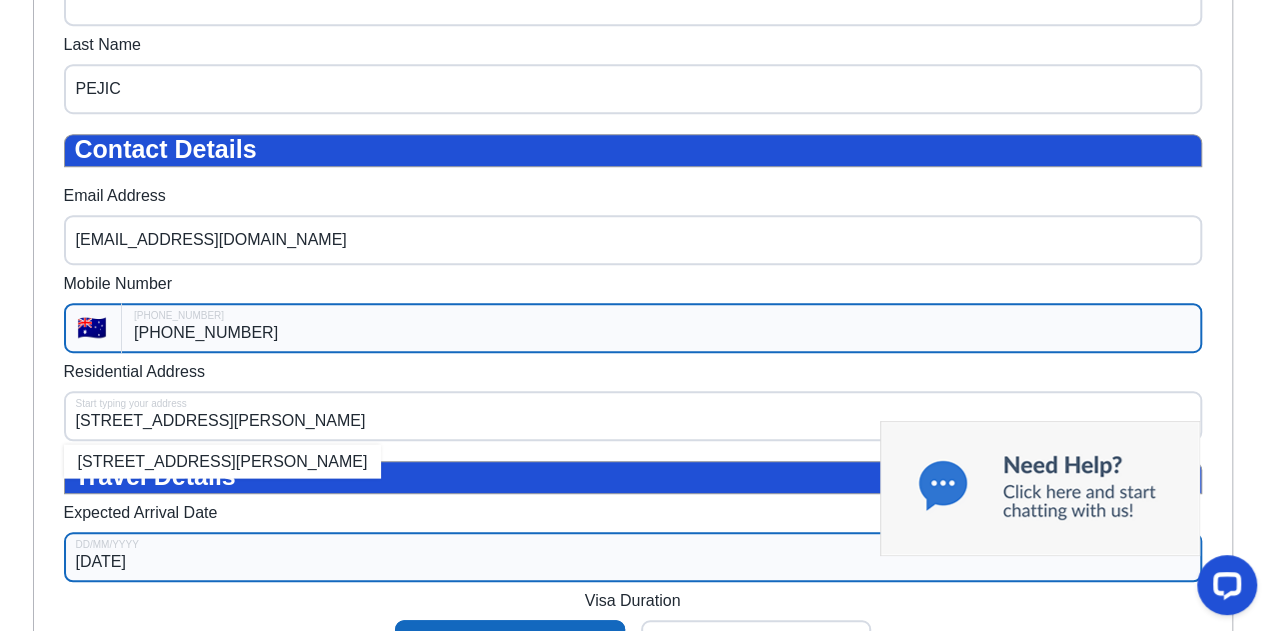 scroll, scrollTop: 767, scrollLeft: 0, axis: vertical 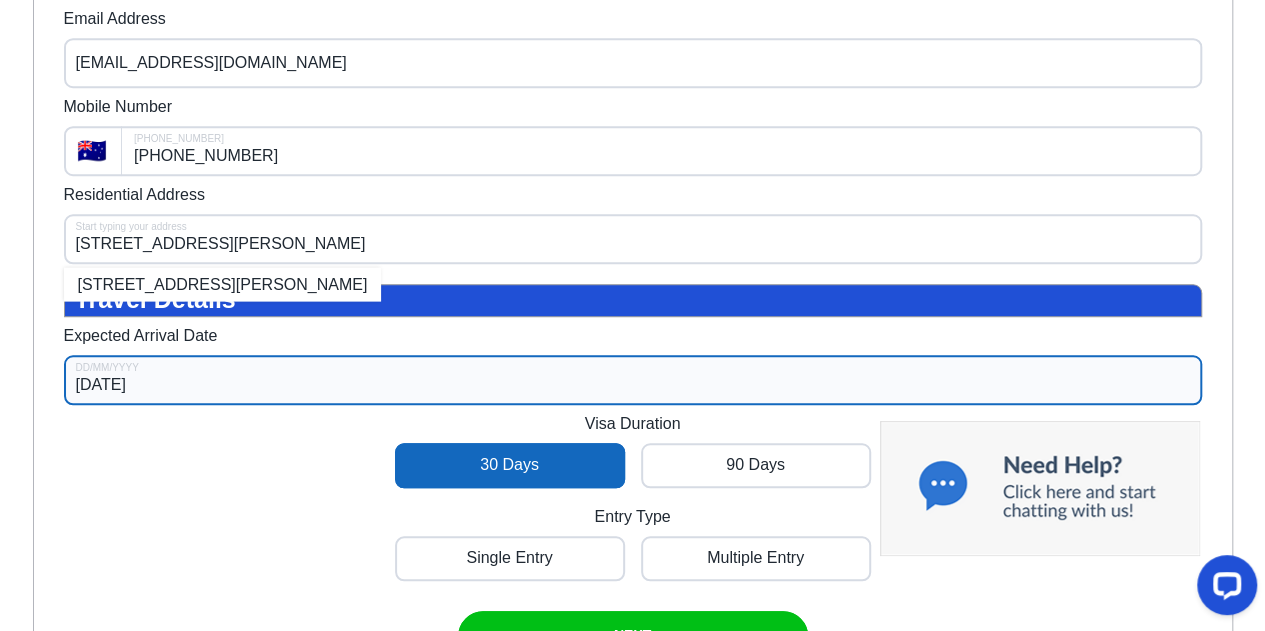 click on "30 Days 90 Days" at bounding box center (633, 470) 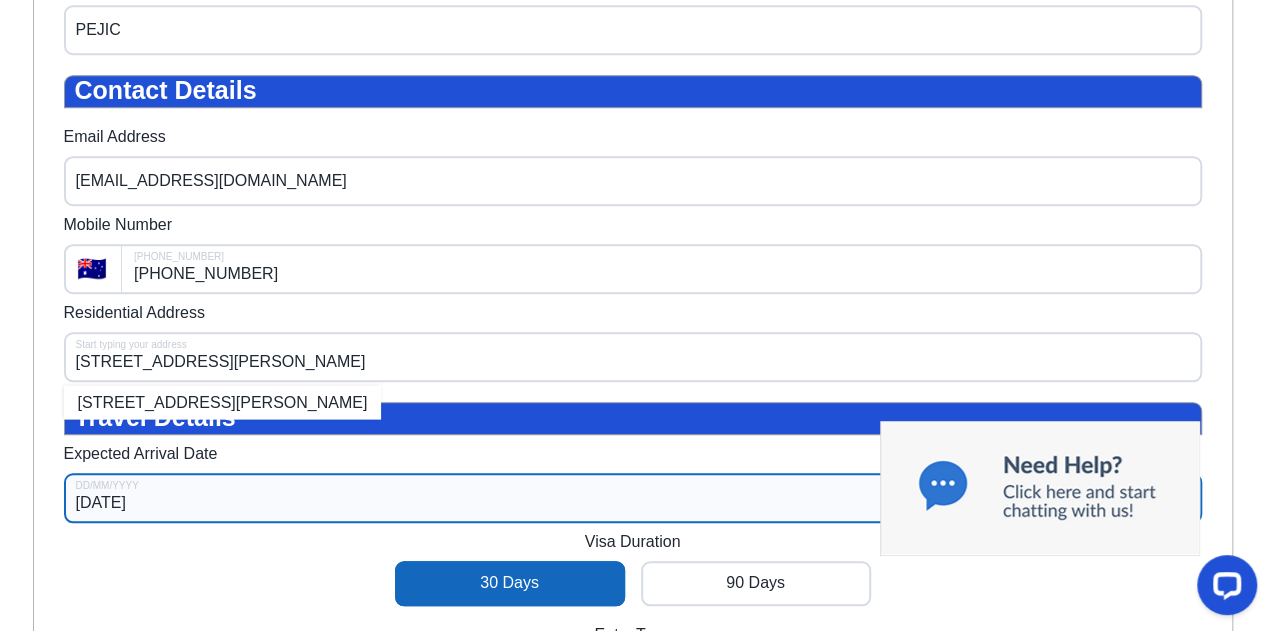 scroll, scrollTop: 652, scrollLeft: 0, axis: vertical 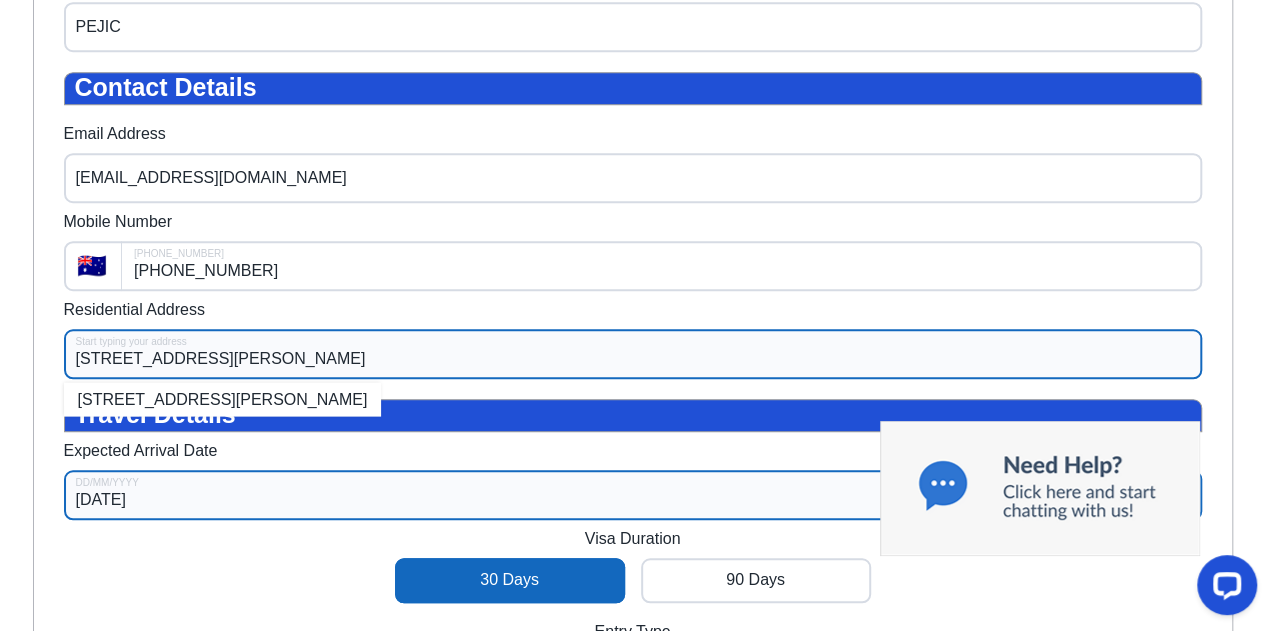 click on "[STREET_ADDRESS][PERSON_NAME]" at bounding box center [633, 354] 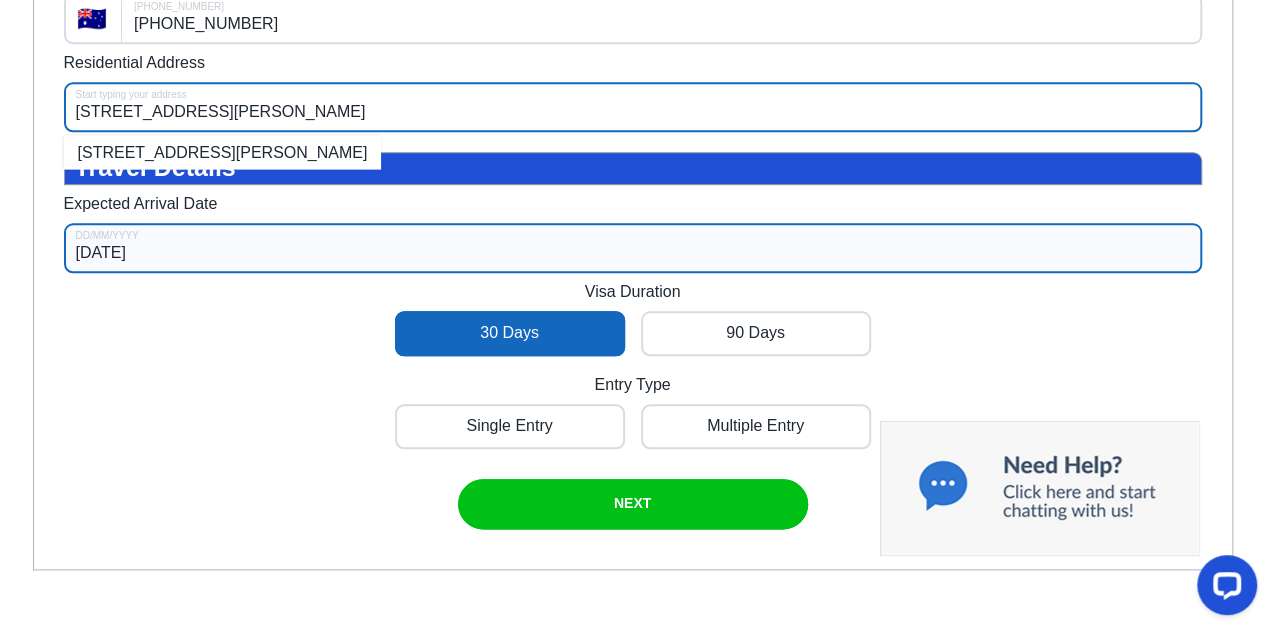scroll, scrollTop: 907, scrollLeft: 0, axis: vertical 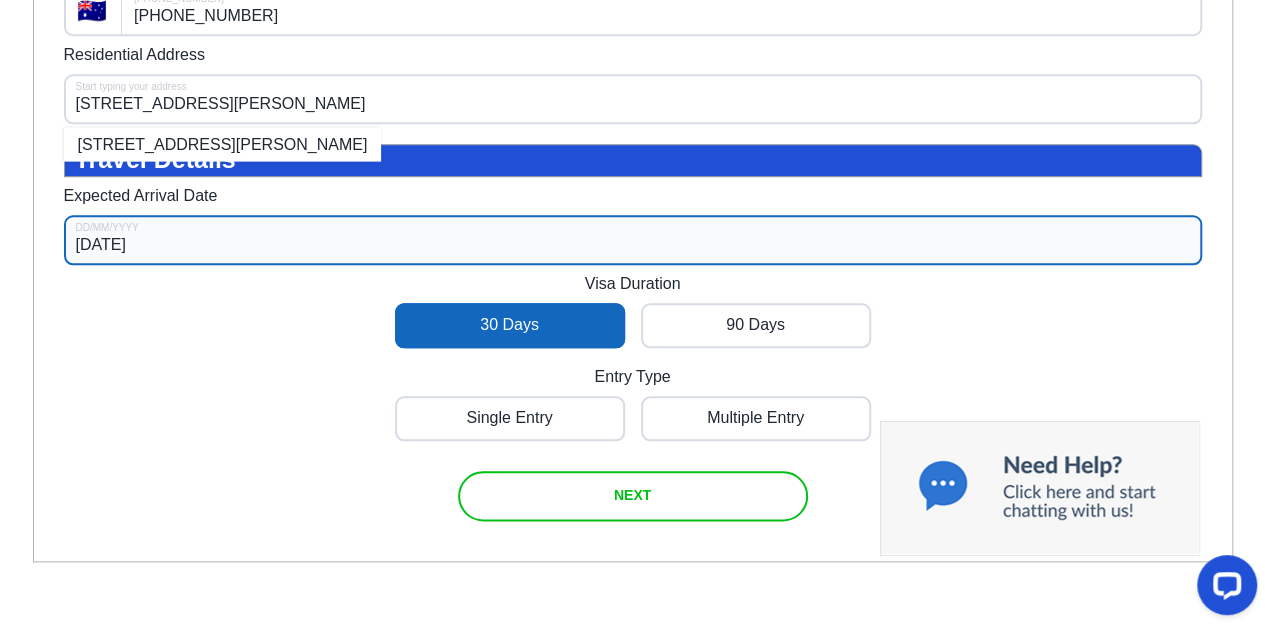click at bounding box center [633, 496] 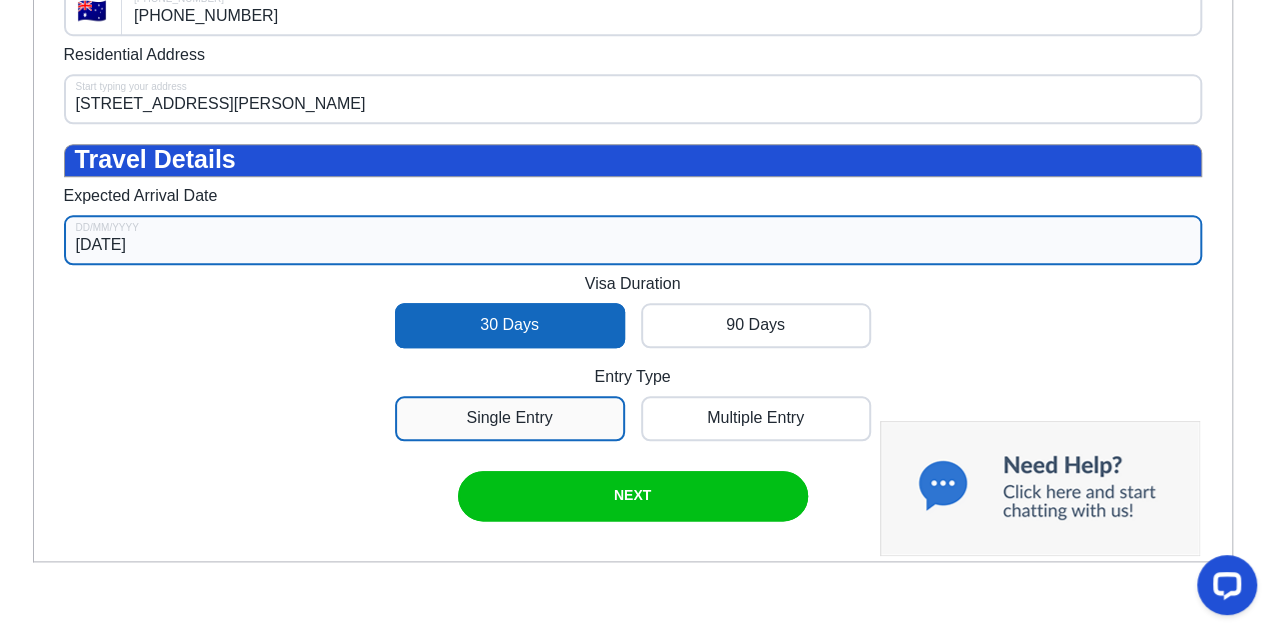 click at bounding box center (510, 418) 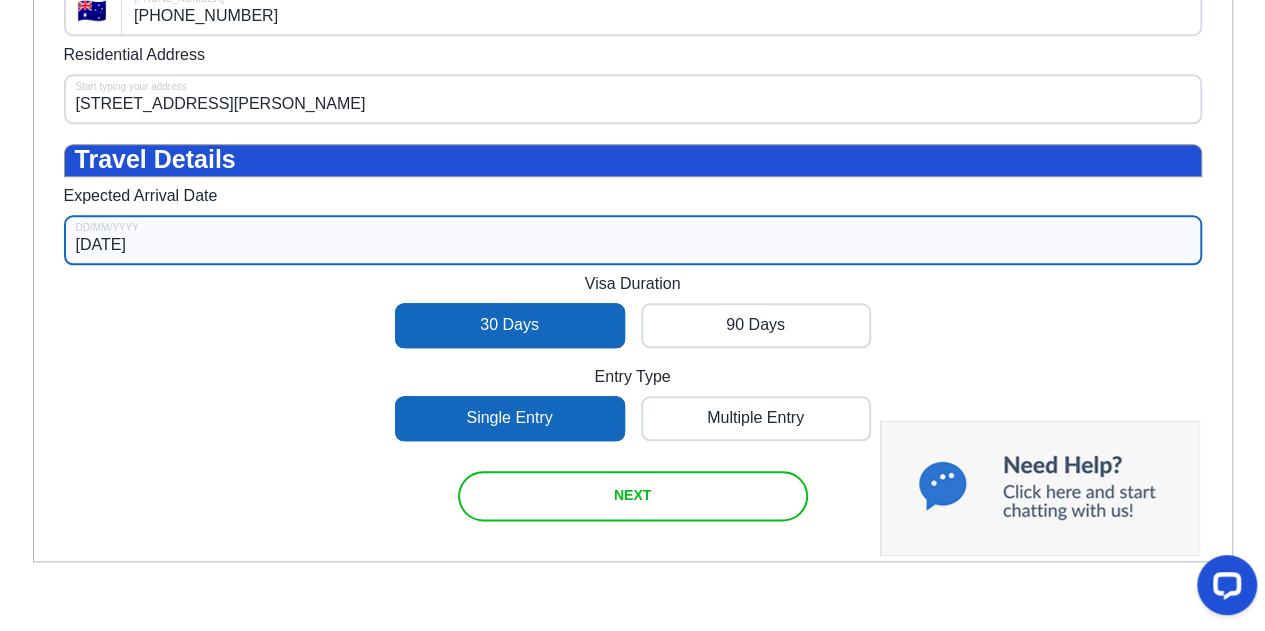 click on "NEXT" at bounding box center (632, 495) 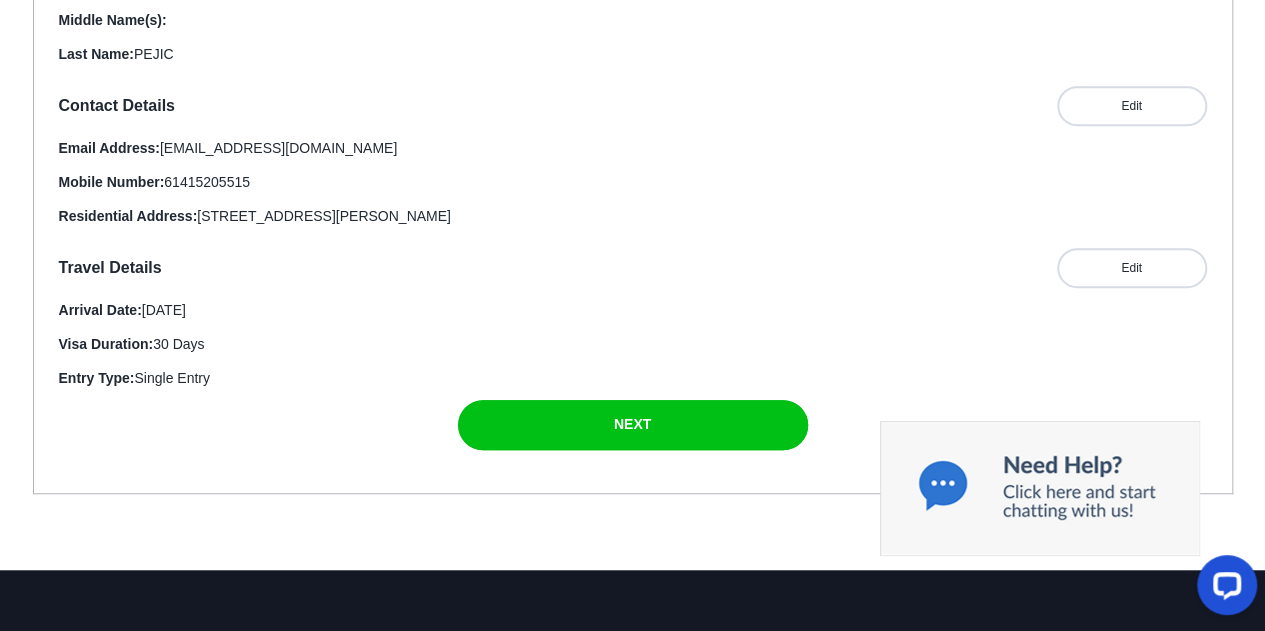 scroll, scrollTop: 499, scrollLeft: 0, axis: vertical 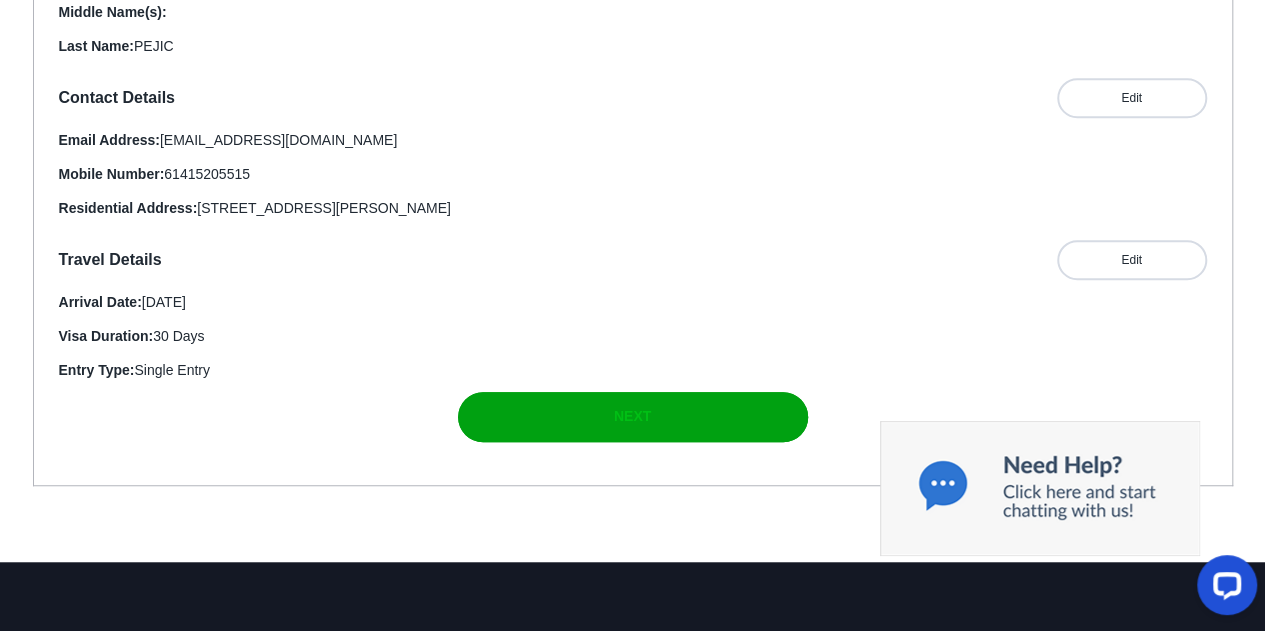 click on "NEXT" at bounding box center [632, 416] 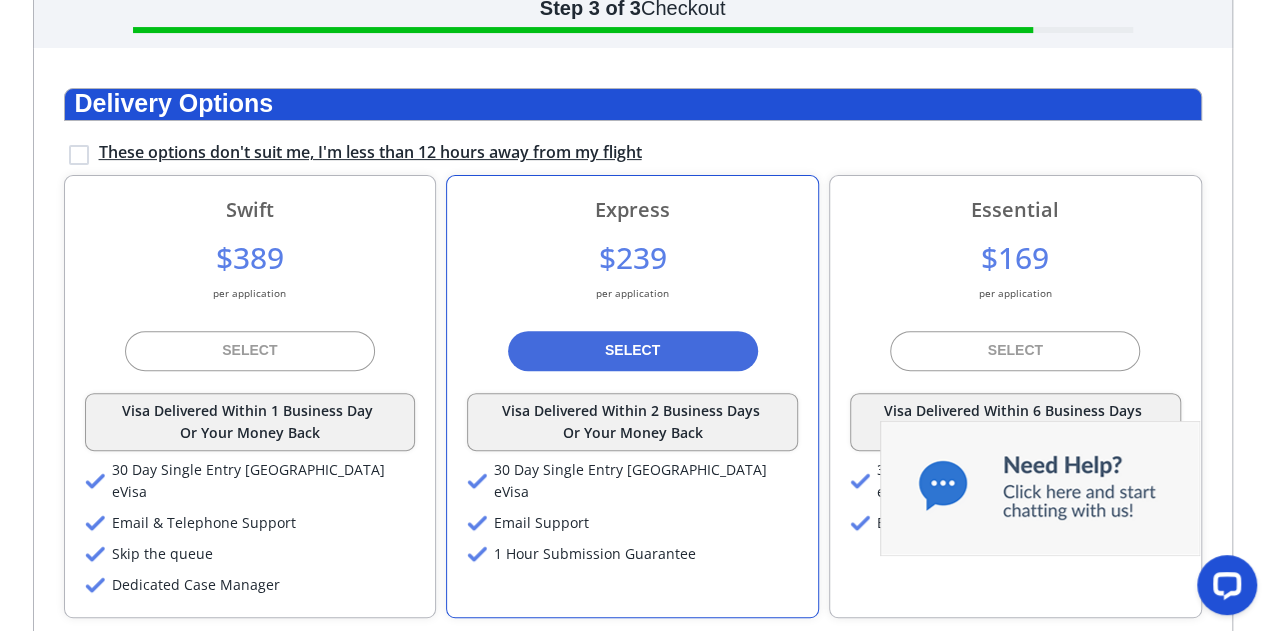 scroll, scrollTop: 60, scrollLeft: 0, axis: vertical 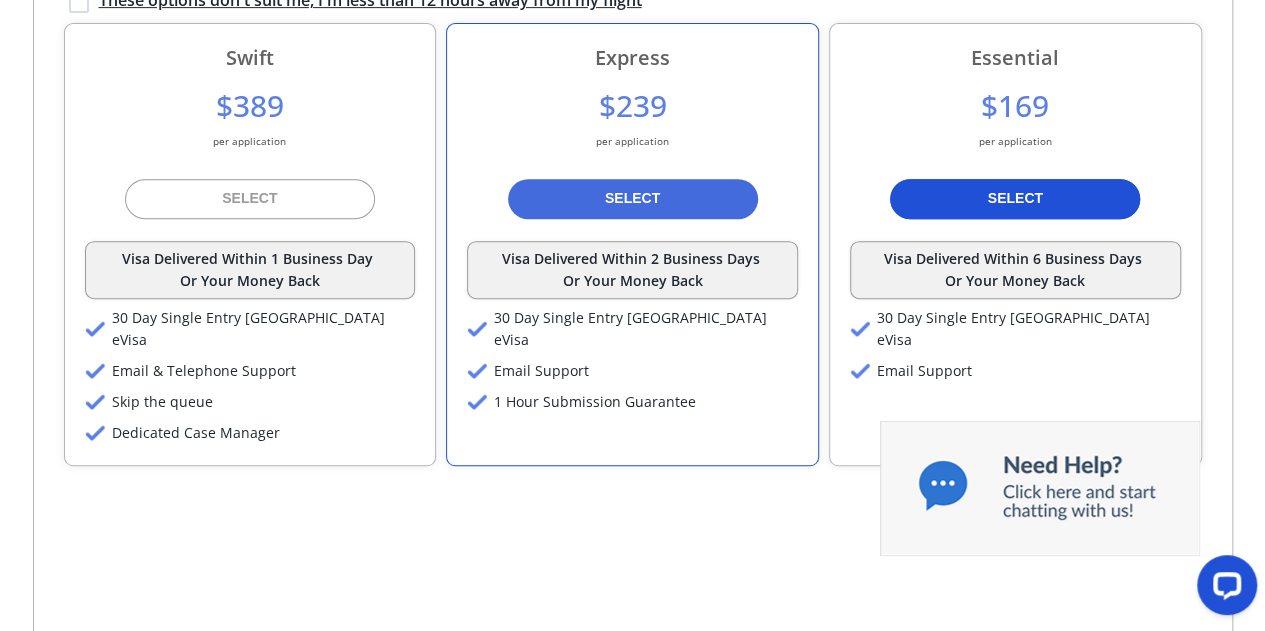 click on "SELECT" at bounding box center [1015, 198] 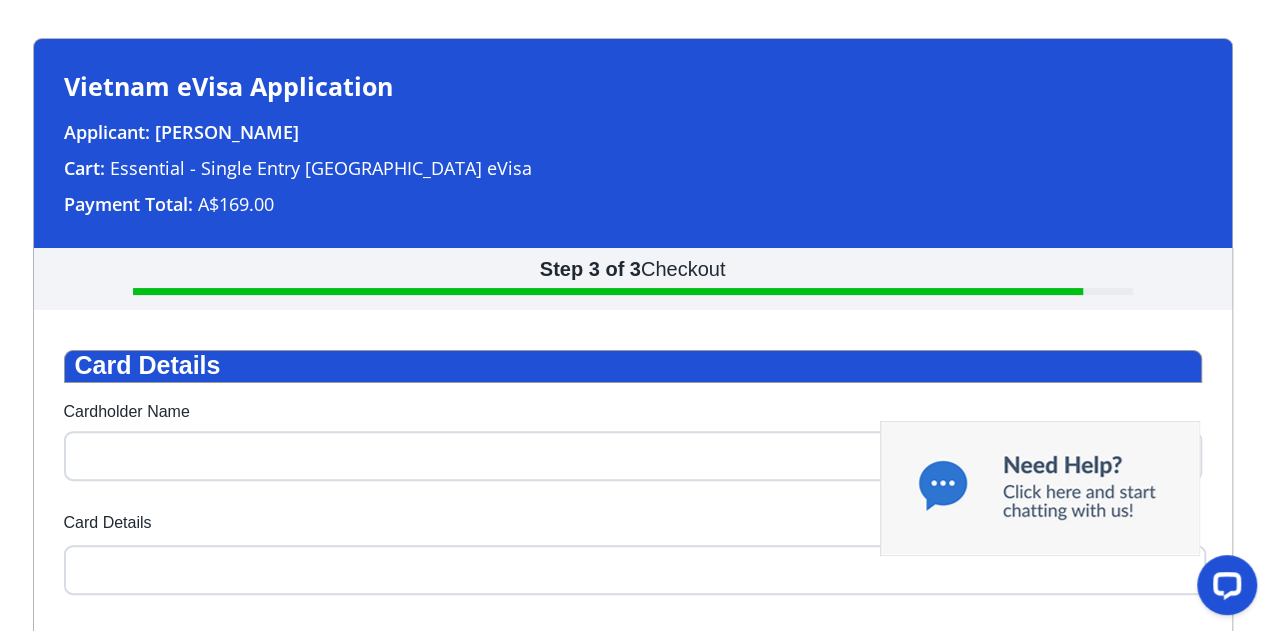 scroll, scrollTop: 60, scrollLeft: 0, axis: vertical 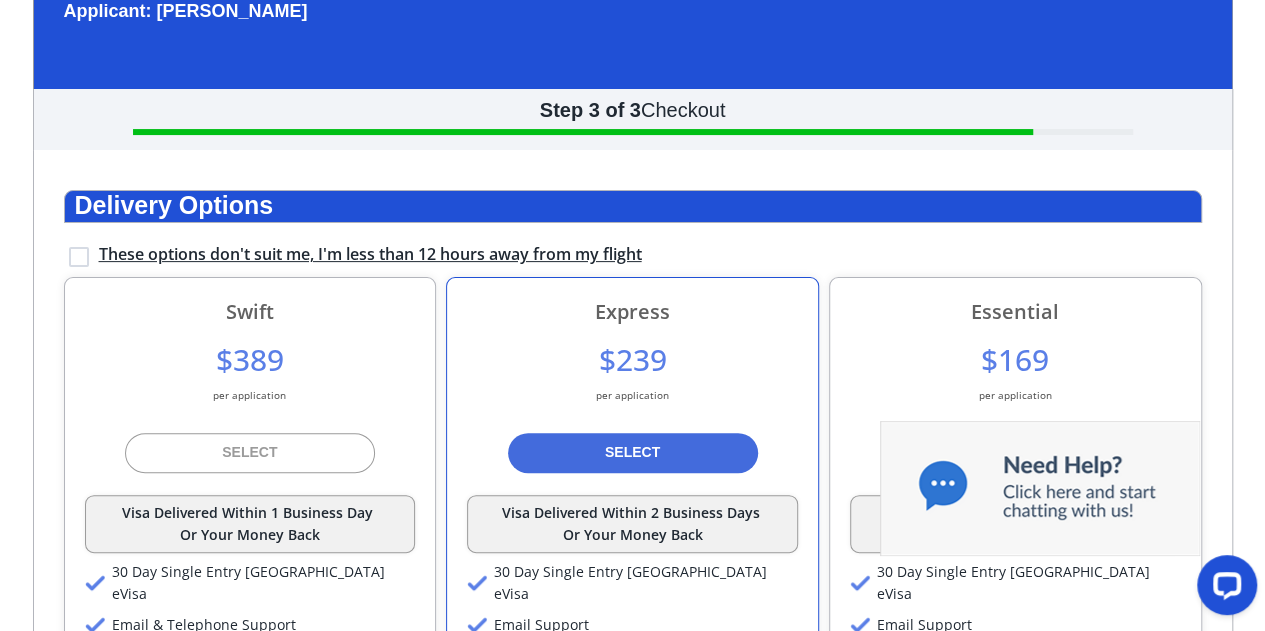 drag, startPoint x: 1279, startPoint y: 77, endPoint x: 1263, endPoint y: 223, distance: 146.8741 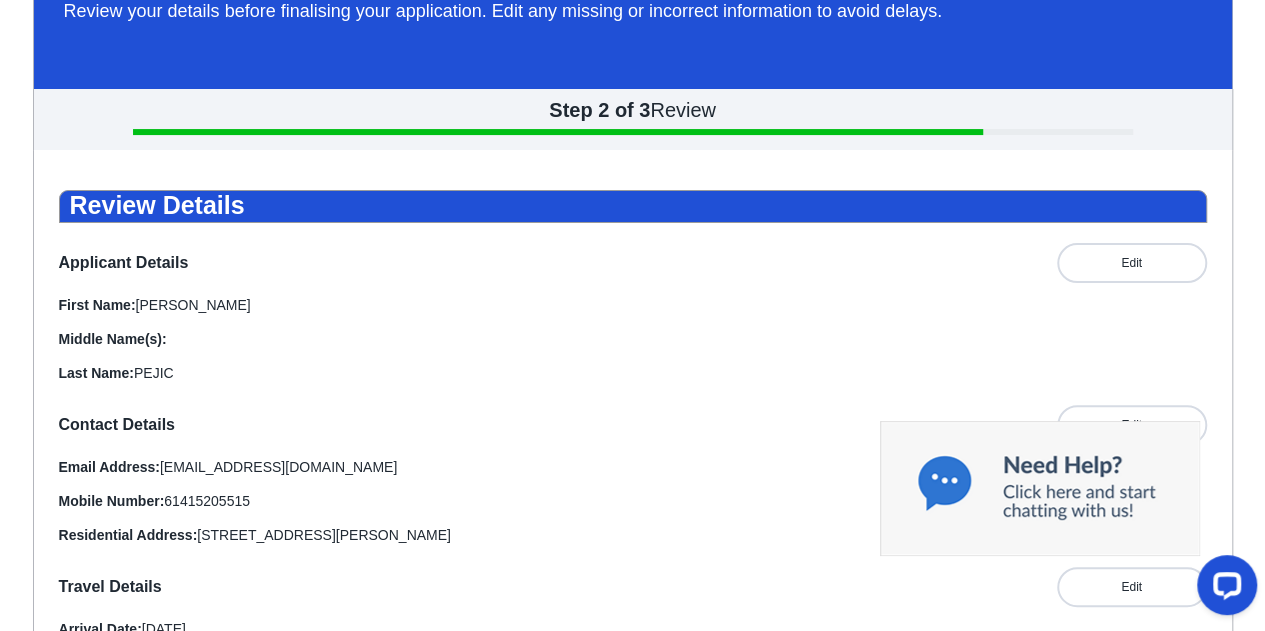 scroll, scrollTop: 60, scrollLeft: 0, axis: vertical 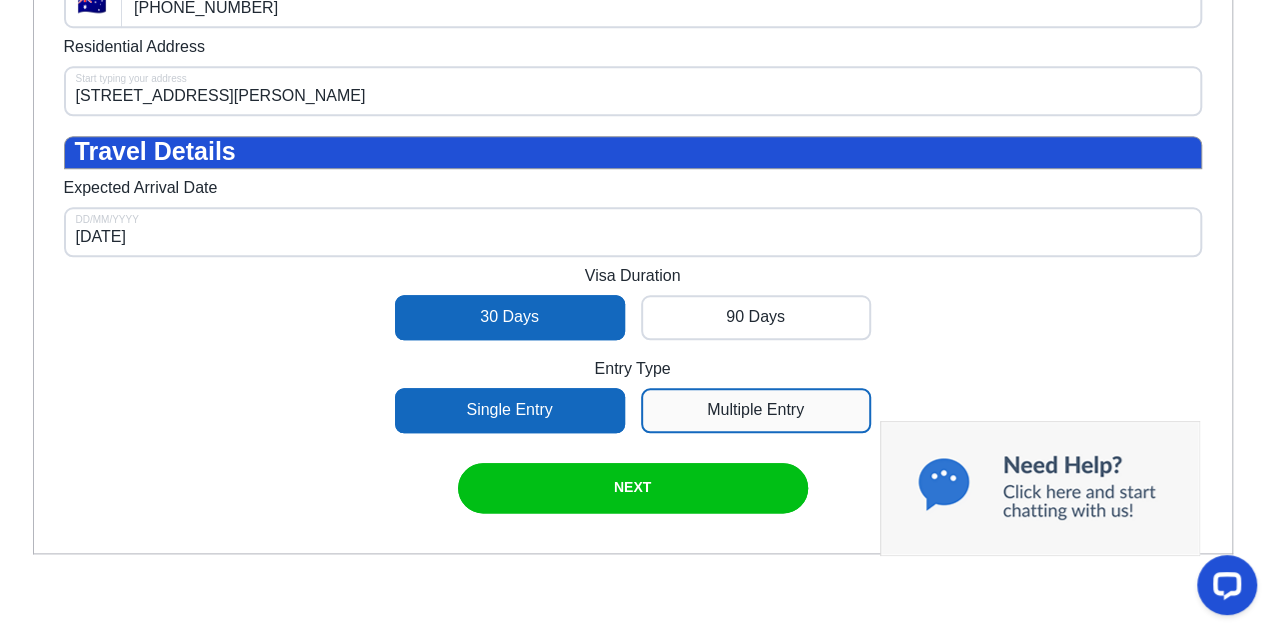 click at bounding box center (756, 410) 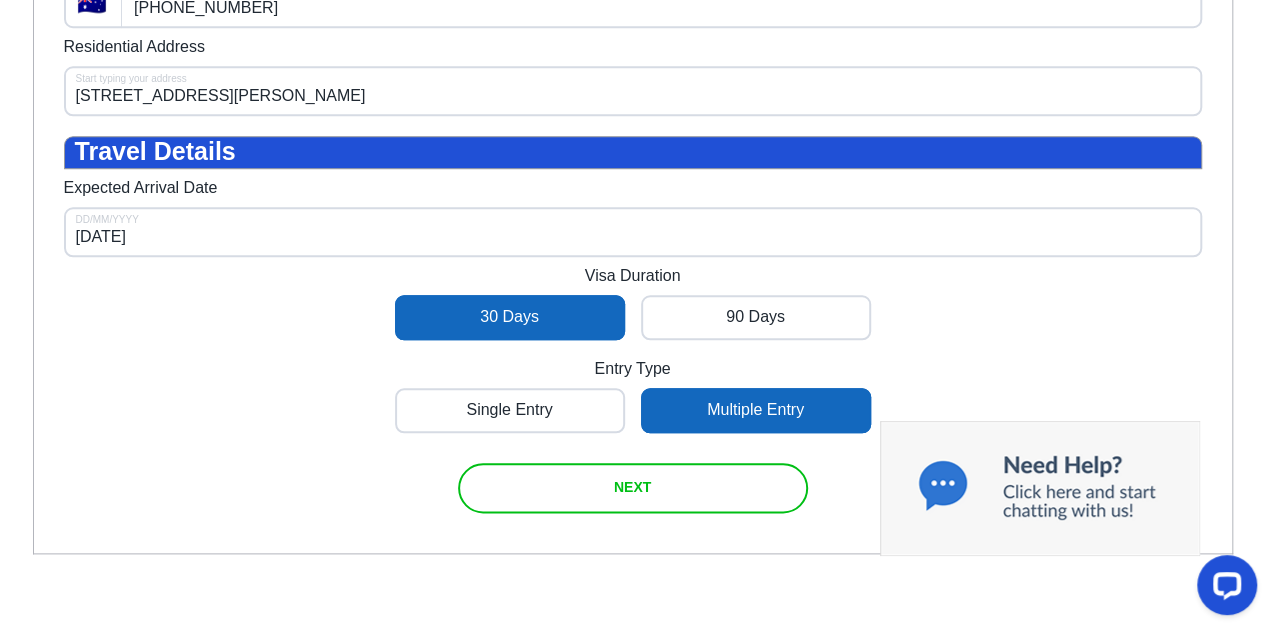 click on "NEXT" at bounding box center [632, 488] 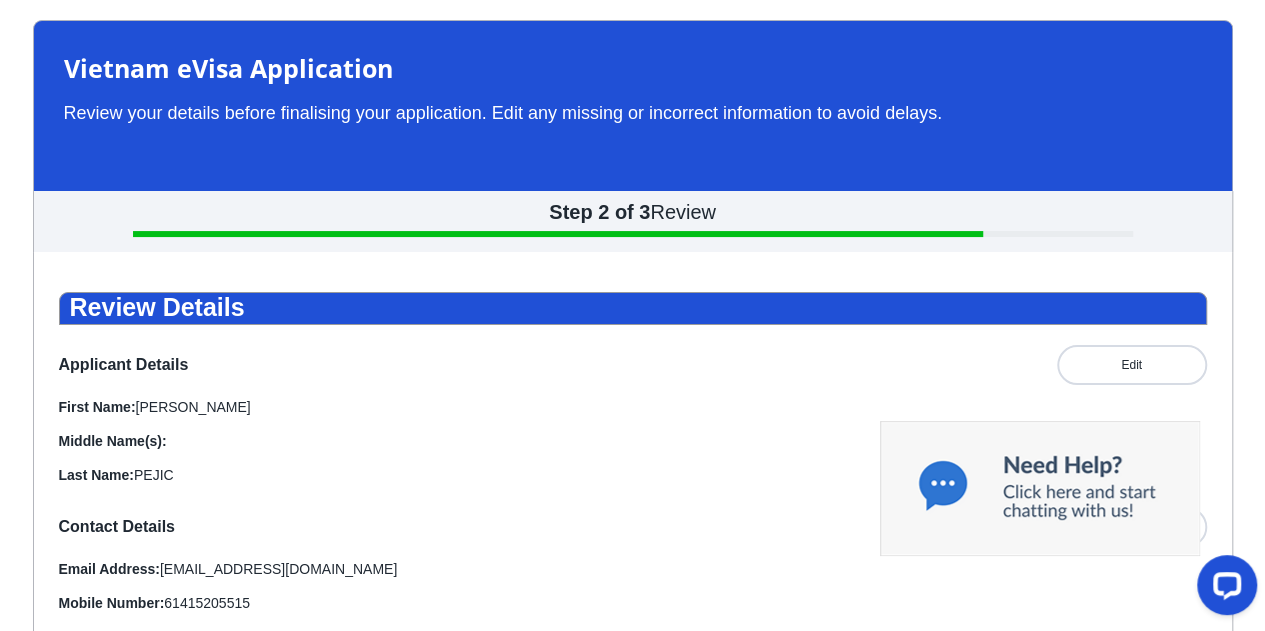 scroll, scrollTop: 60, scrollLeft: 0, axis: vertical 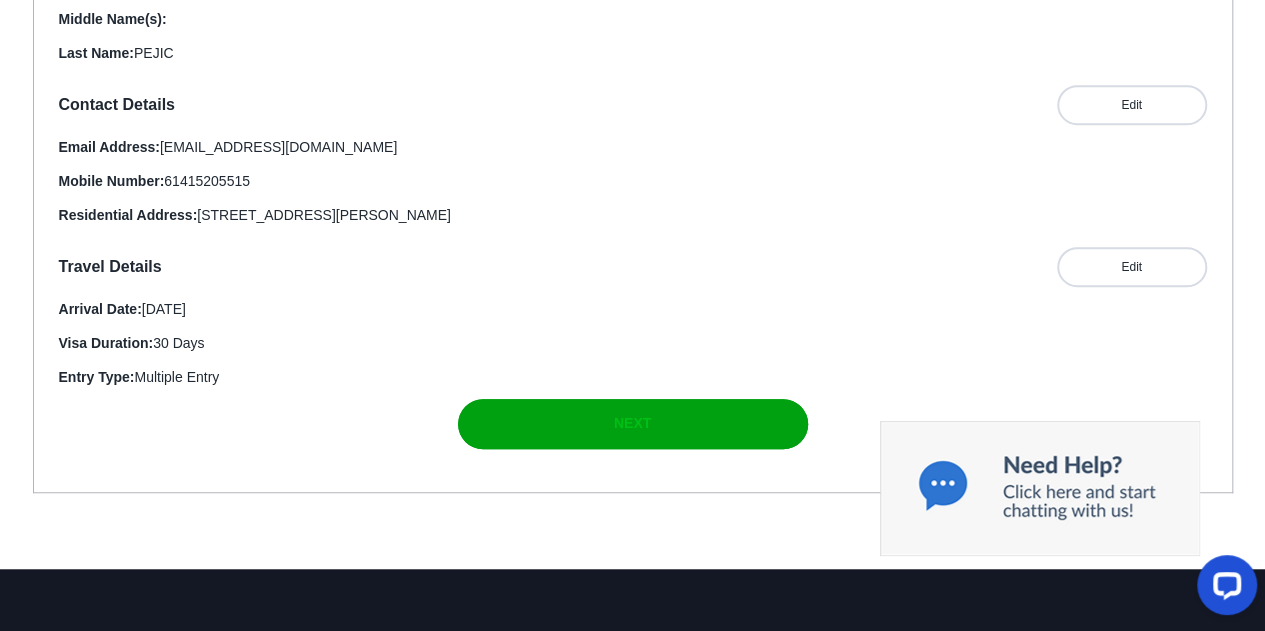 click on "NEXT" at bounding box center (632, 423) 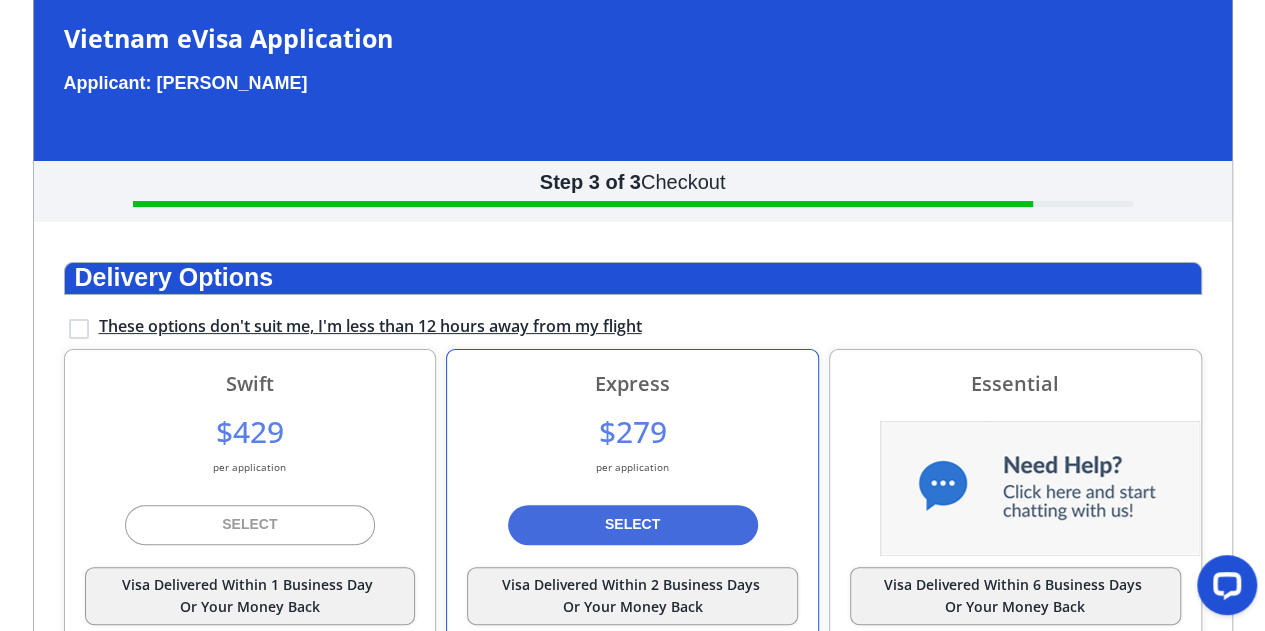 scroll, scrollTop: 60, scrollLeft: 0, axis: vertical 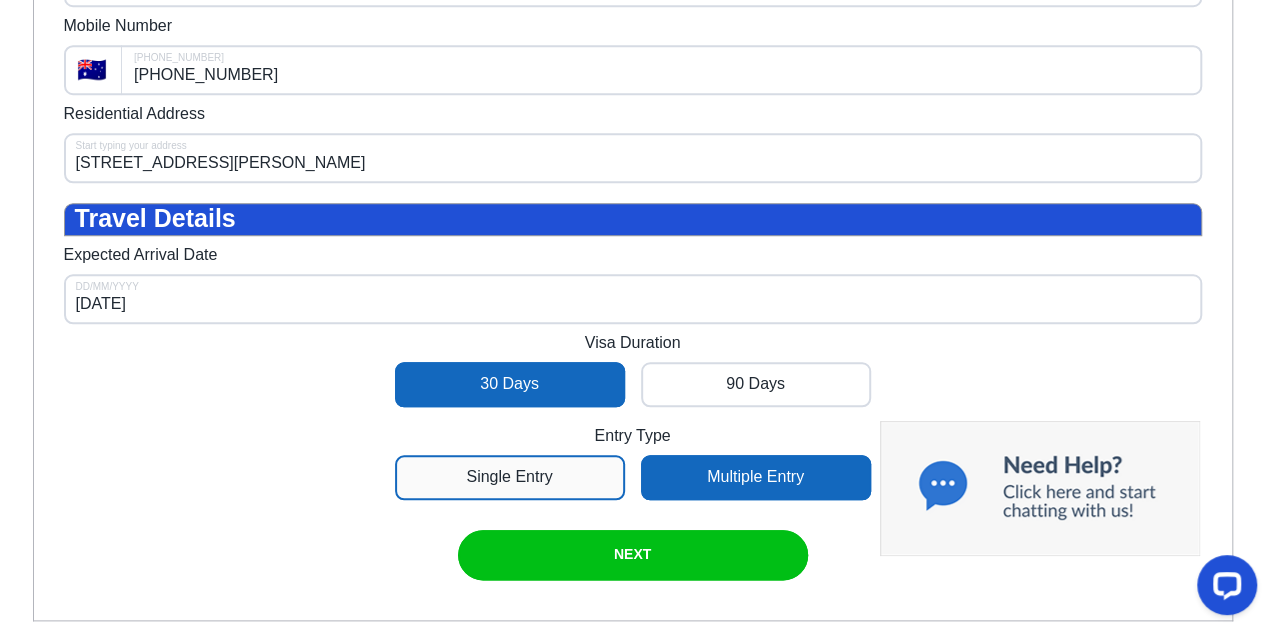 click at bounding box center (510, 477) 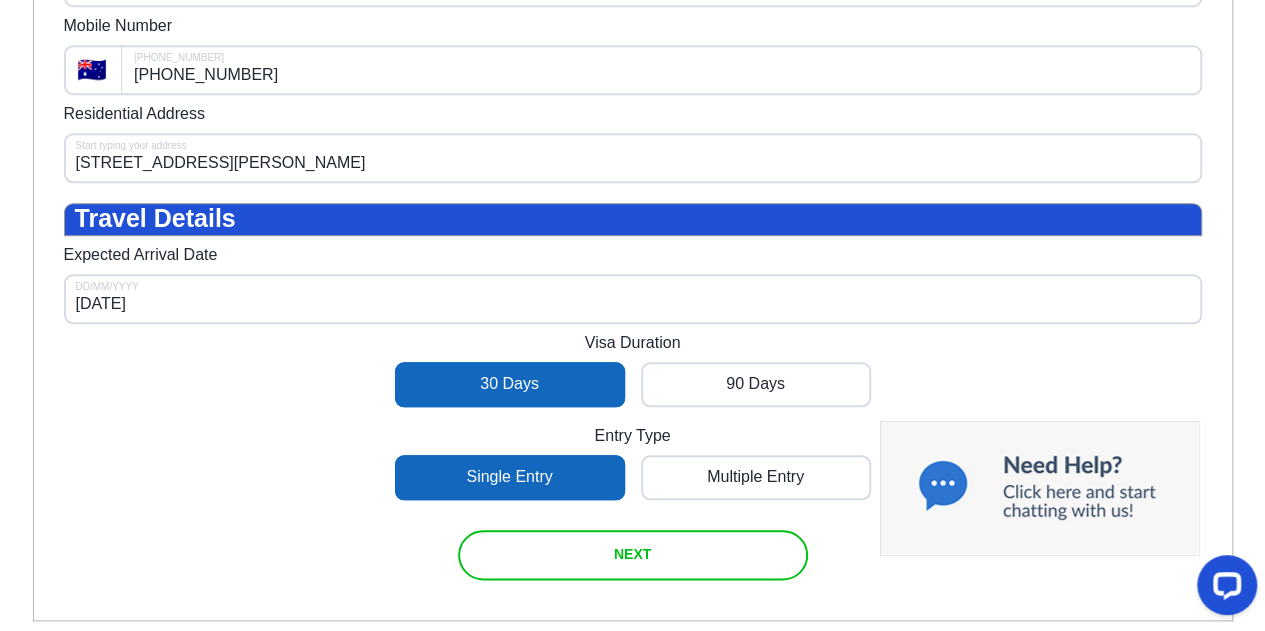 click on "NEXT" at bounding box center (632, 554) 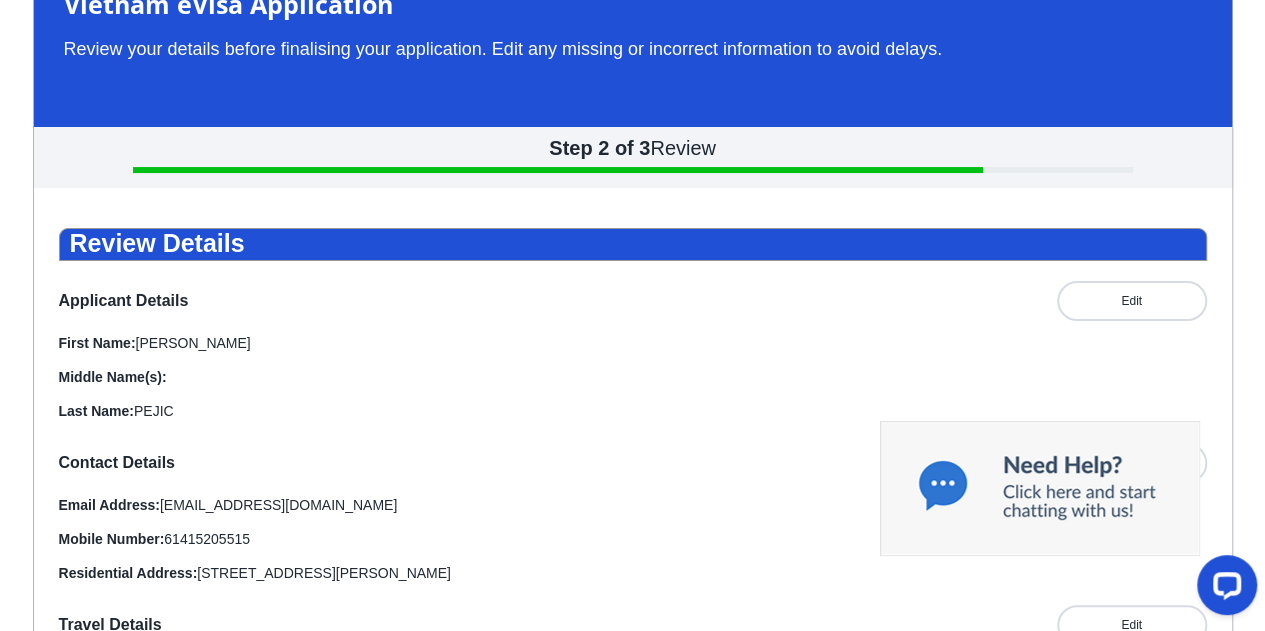 scroll, scrollTop: 60, scrollLeft: 0, axis: vertical 